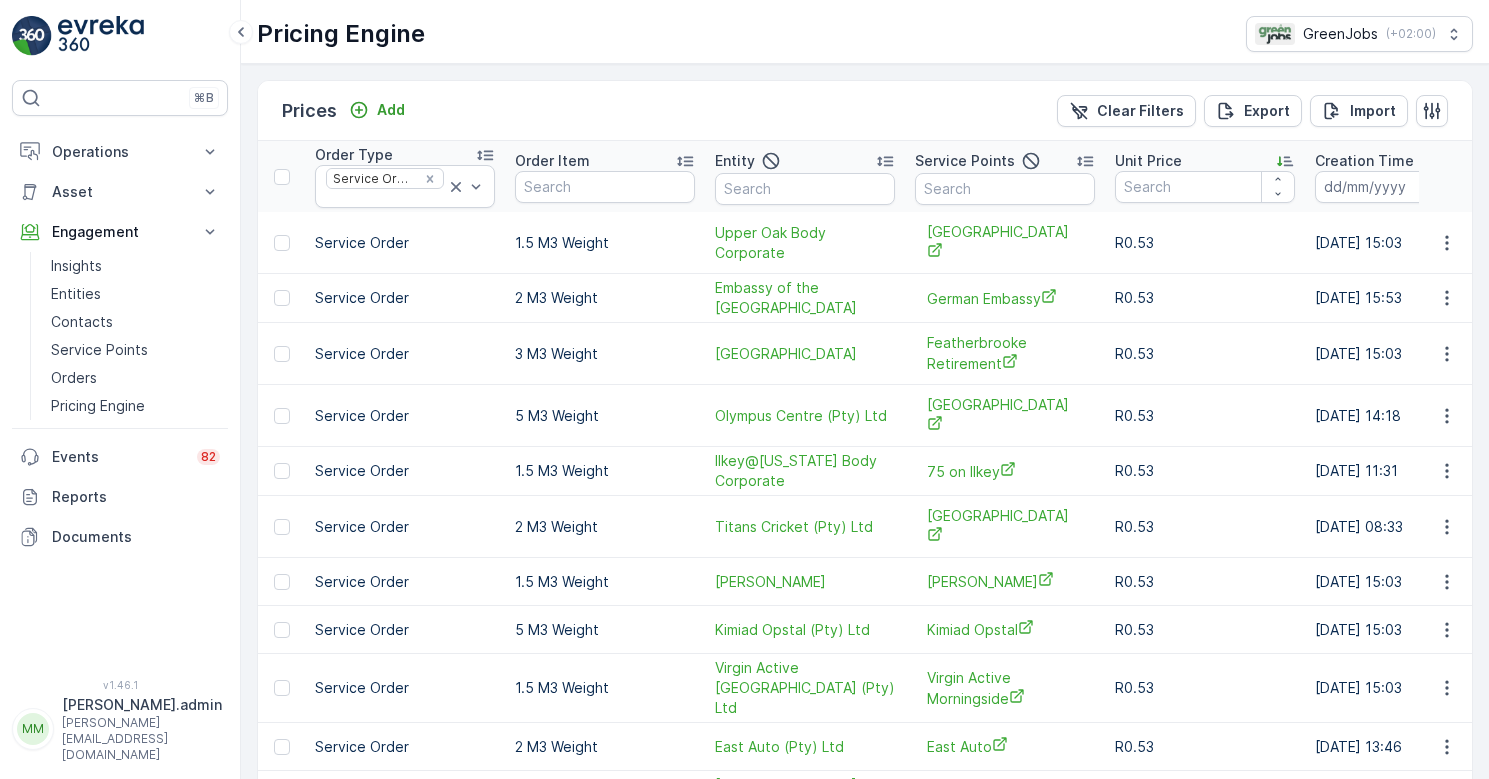 scroll, scrollTop: 0, scrollLeft: 0, axis: both 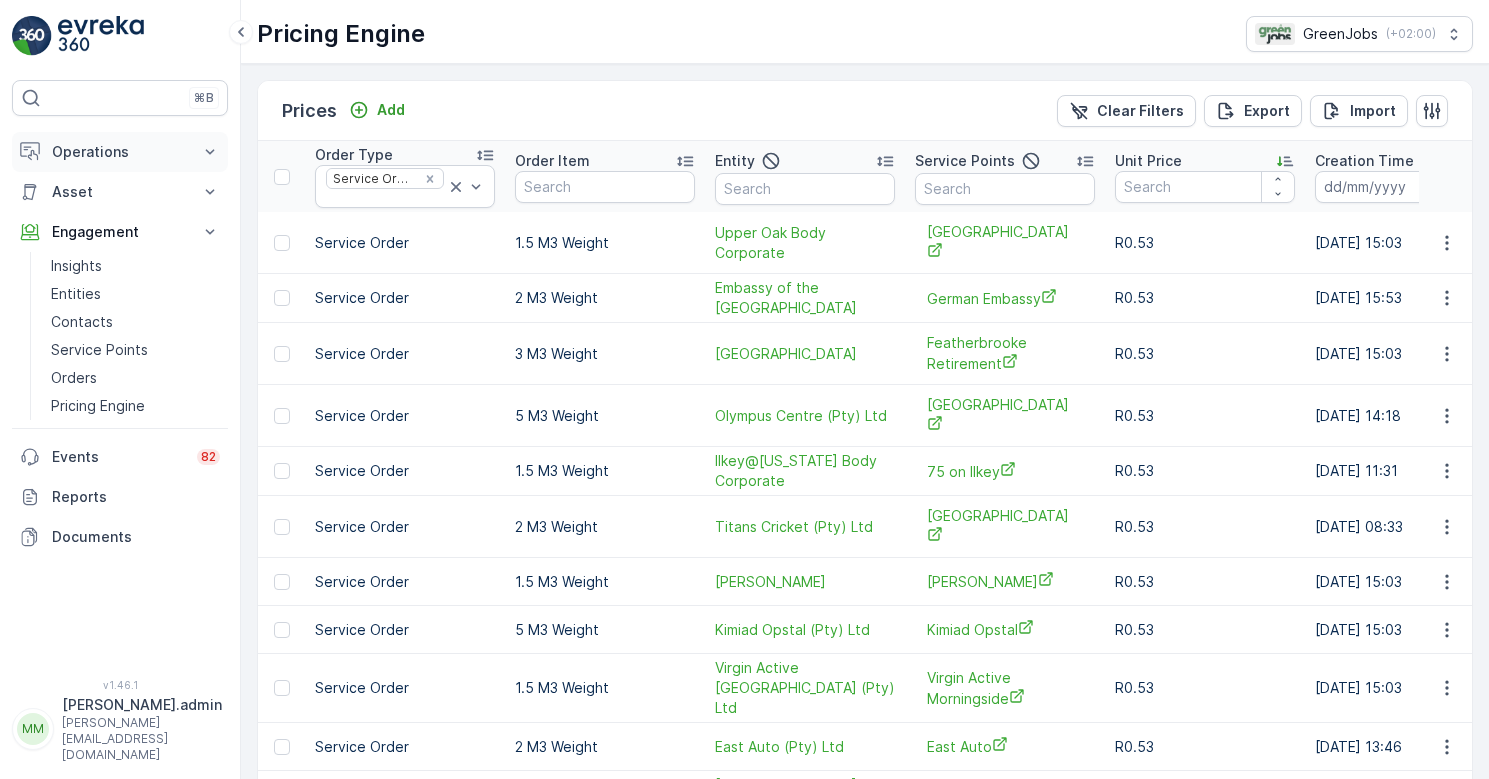 click on "Operations" at bounding box center [120, 152] 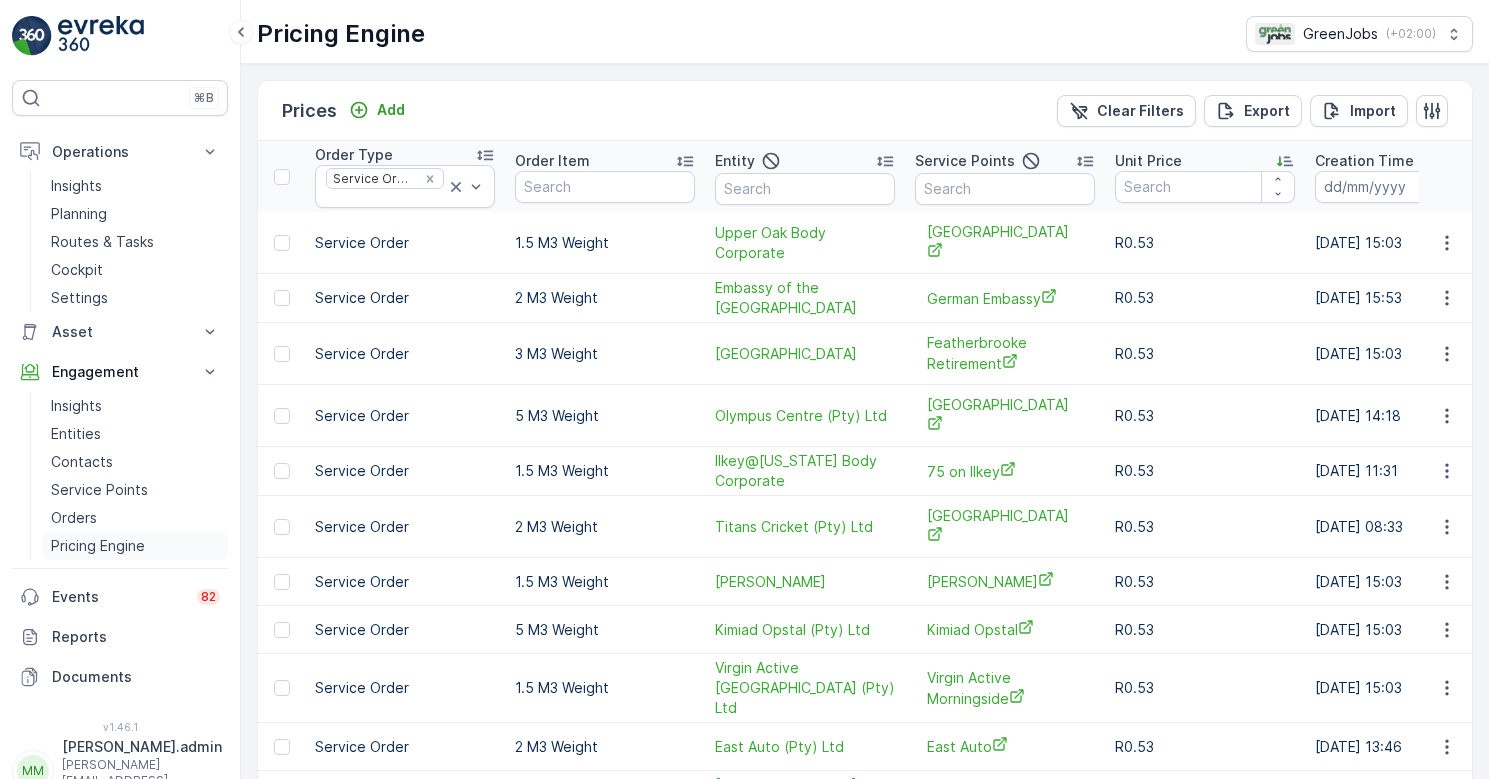 click on "Pricing Engine" at bounding box center (98, 546) 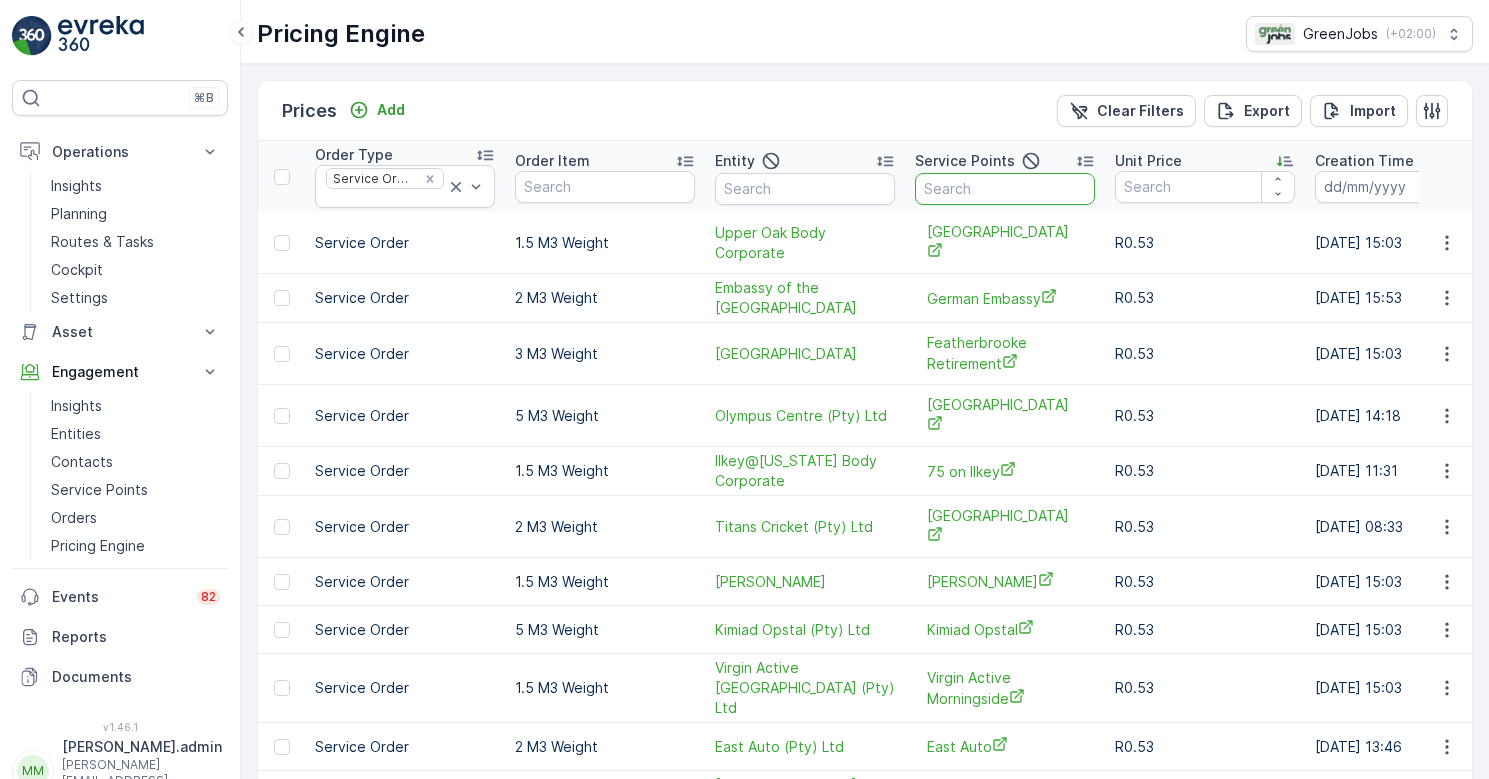 click at bounding box center [1005, 189] 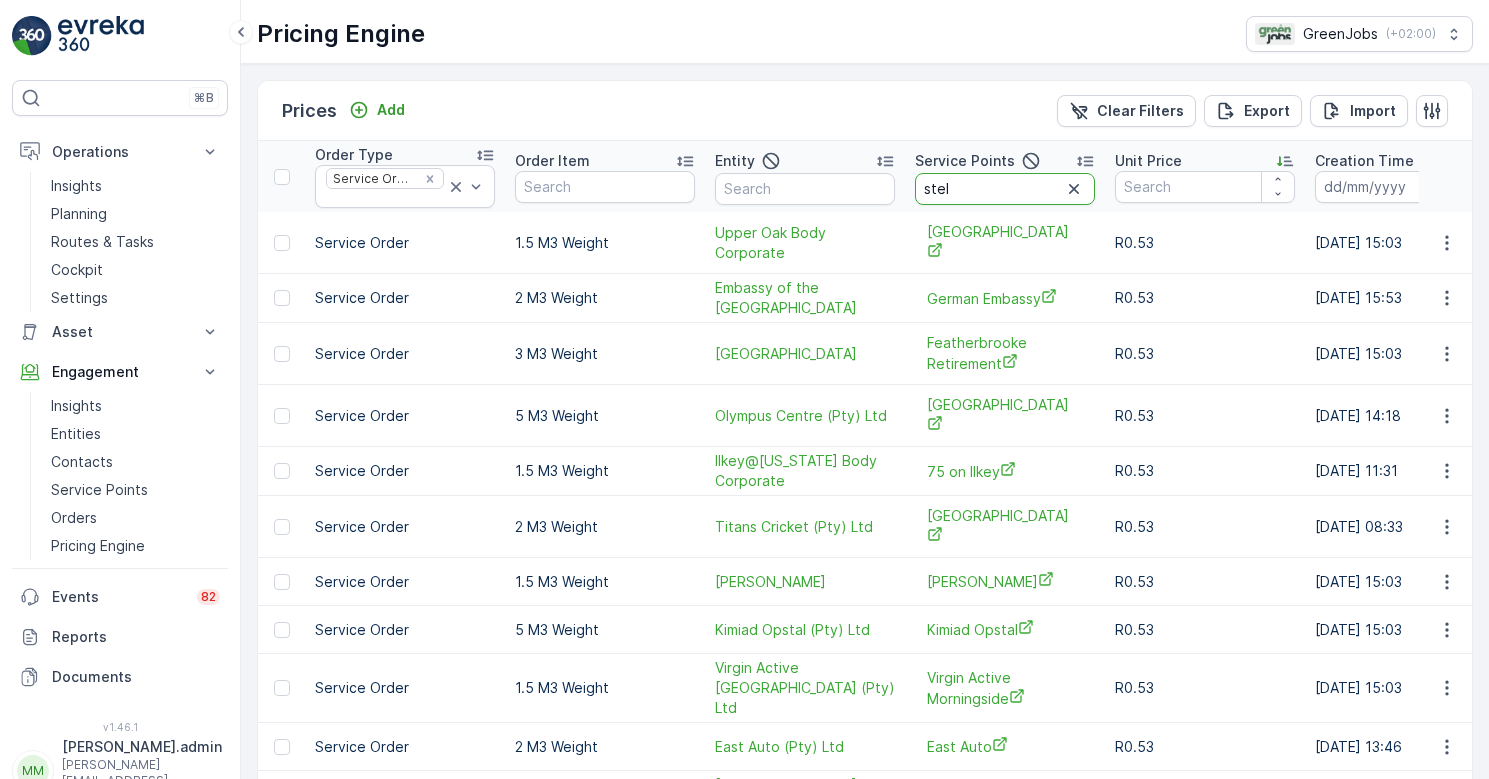 type on "[PERSON_NAME]" 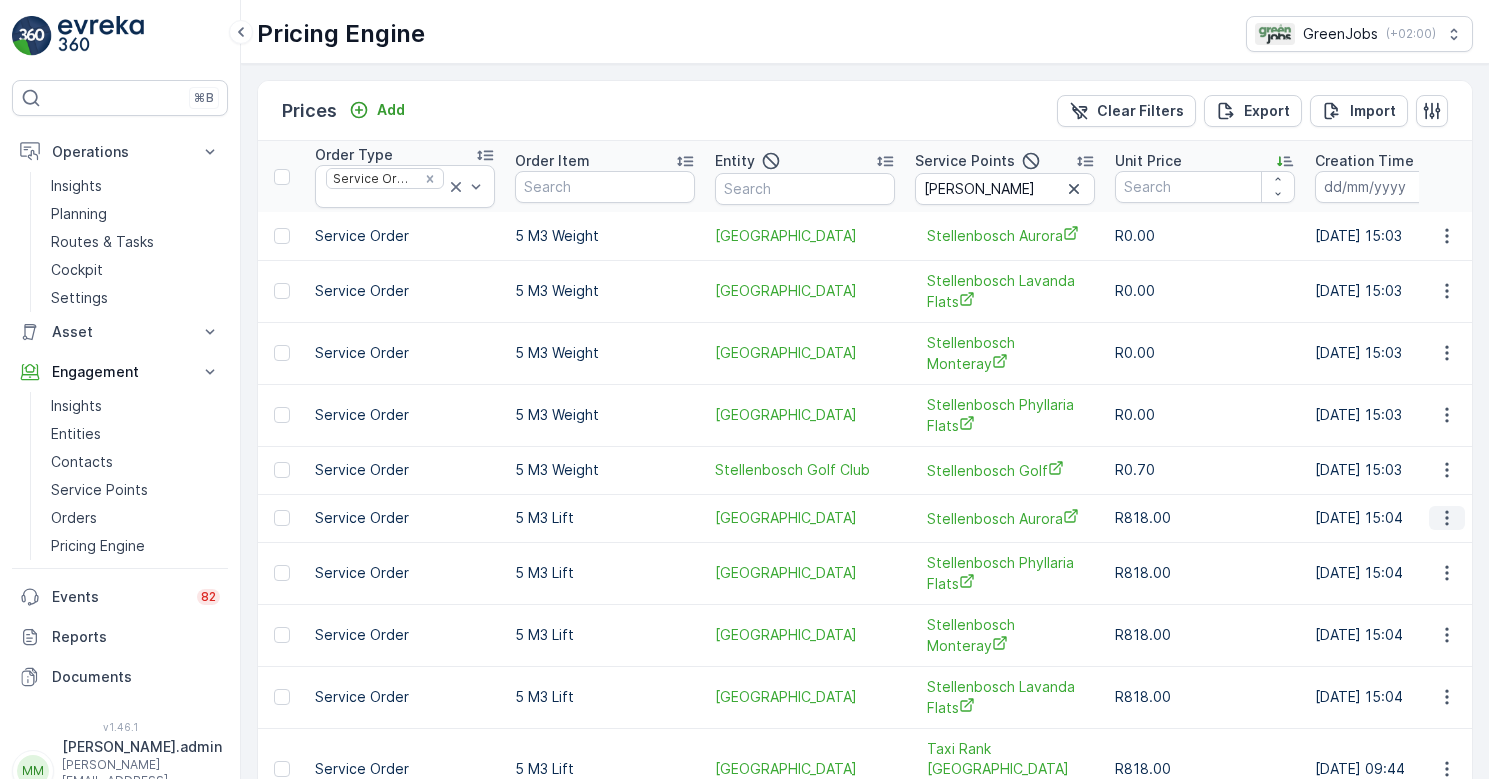 click 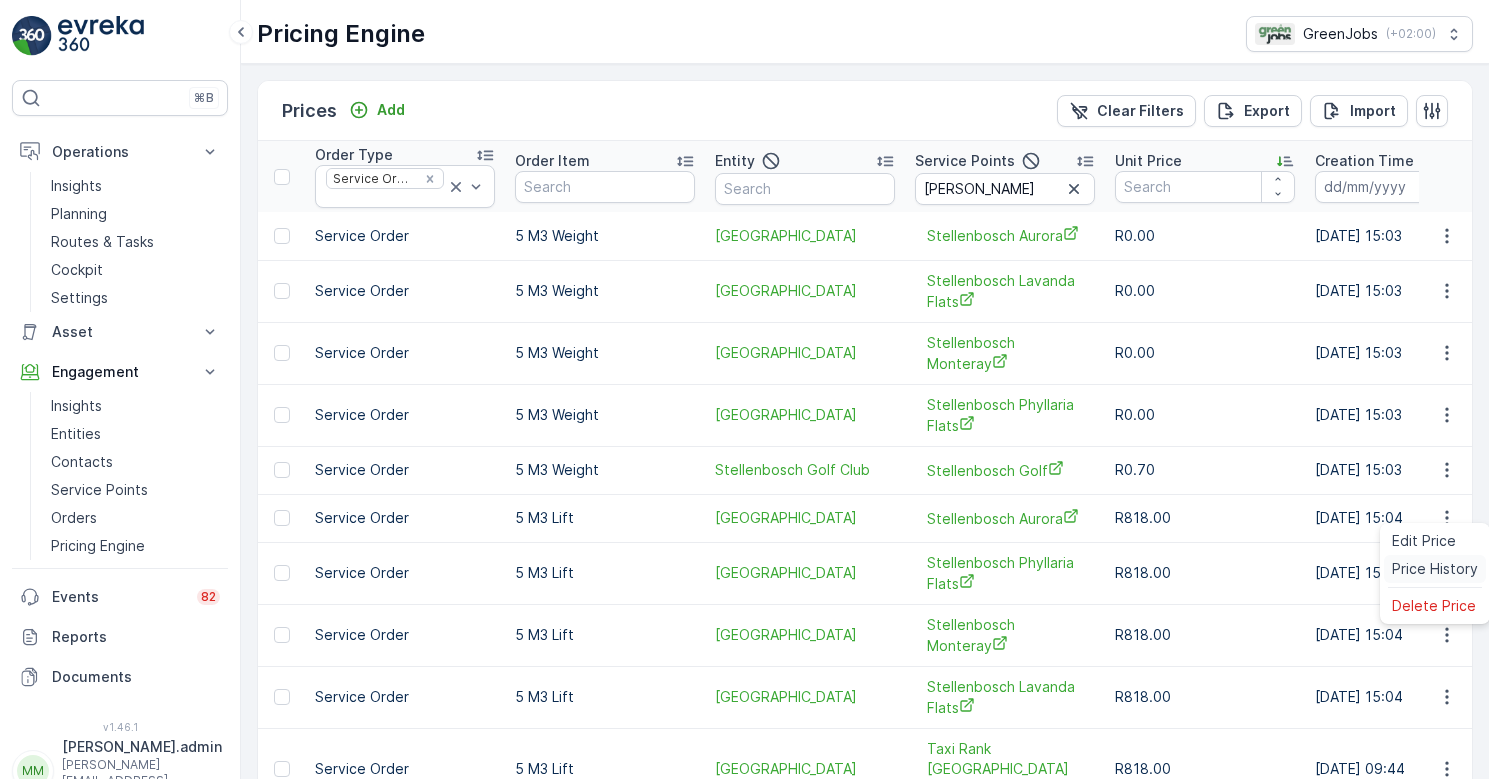 click on "Price History" at bounding box center (1435, 569) 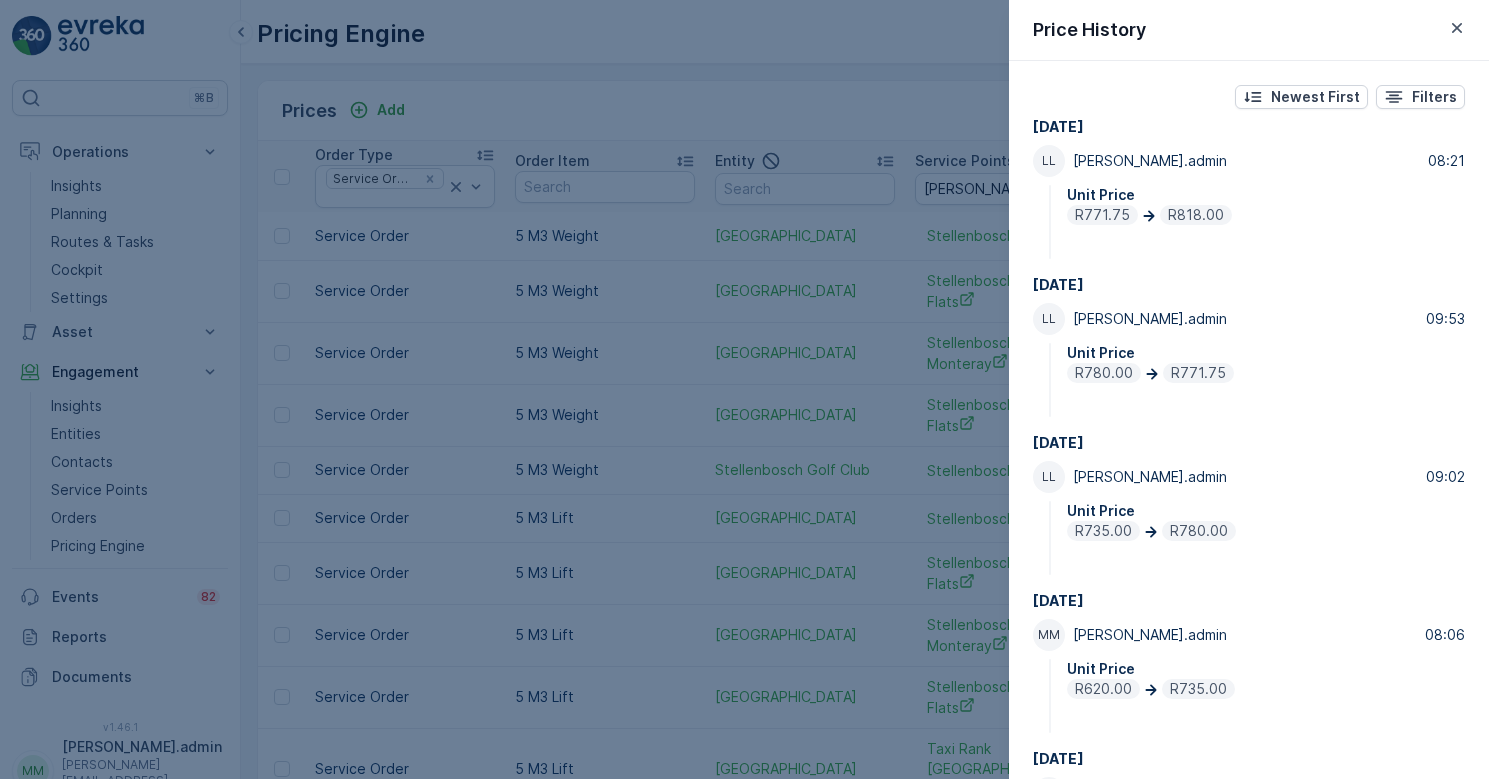 scroll, scrollTop: 0, scrollLeft: 0, axis: both 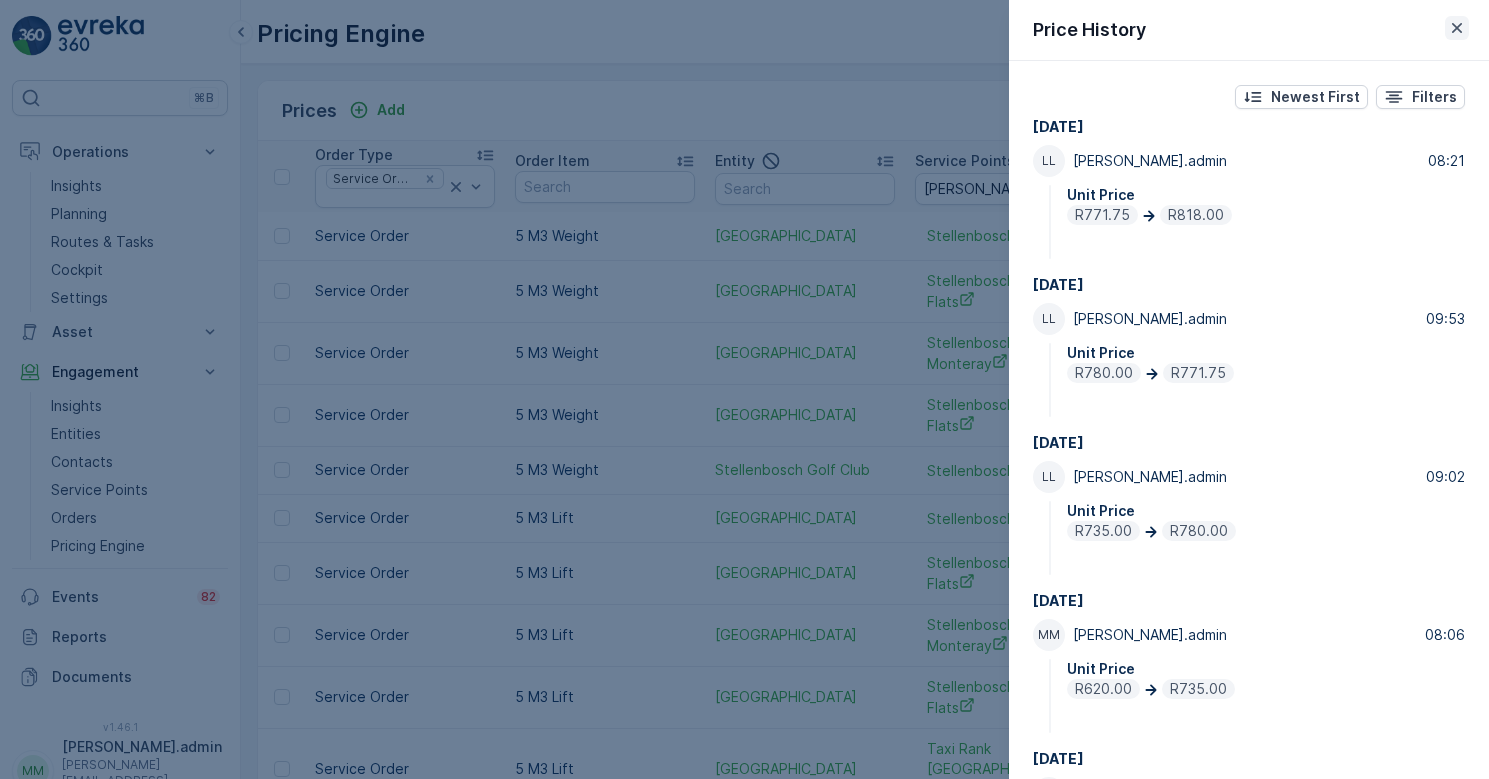 click 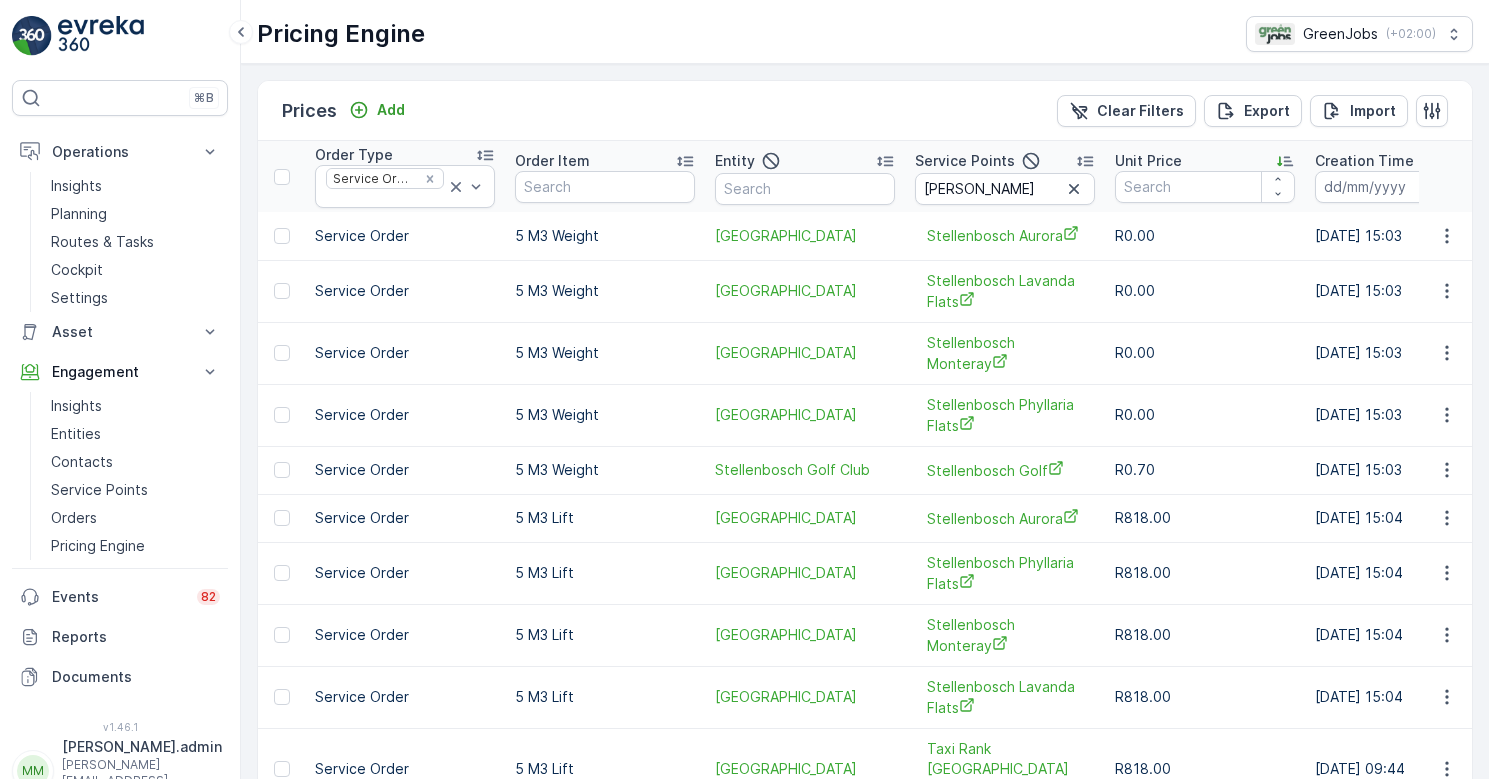 scroll, scrollTop: 0, scrollLeft: 0, axis: both 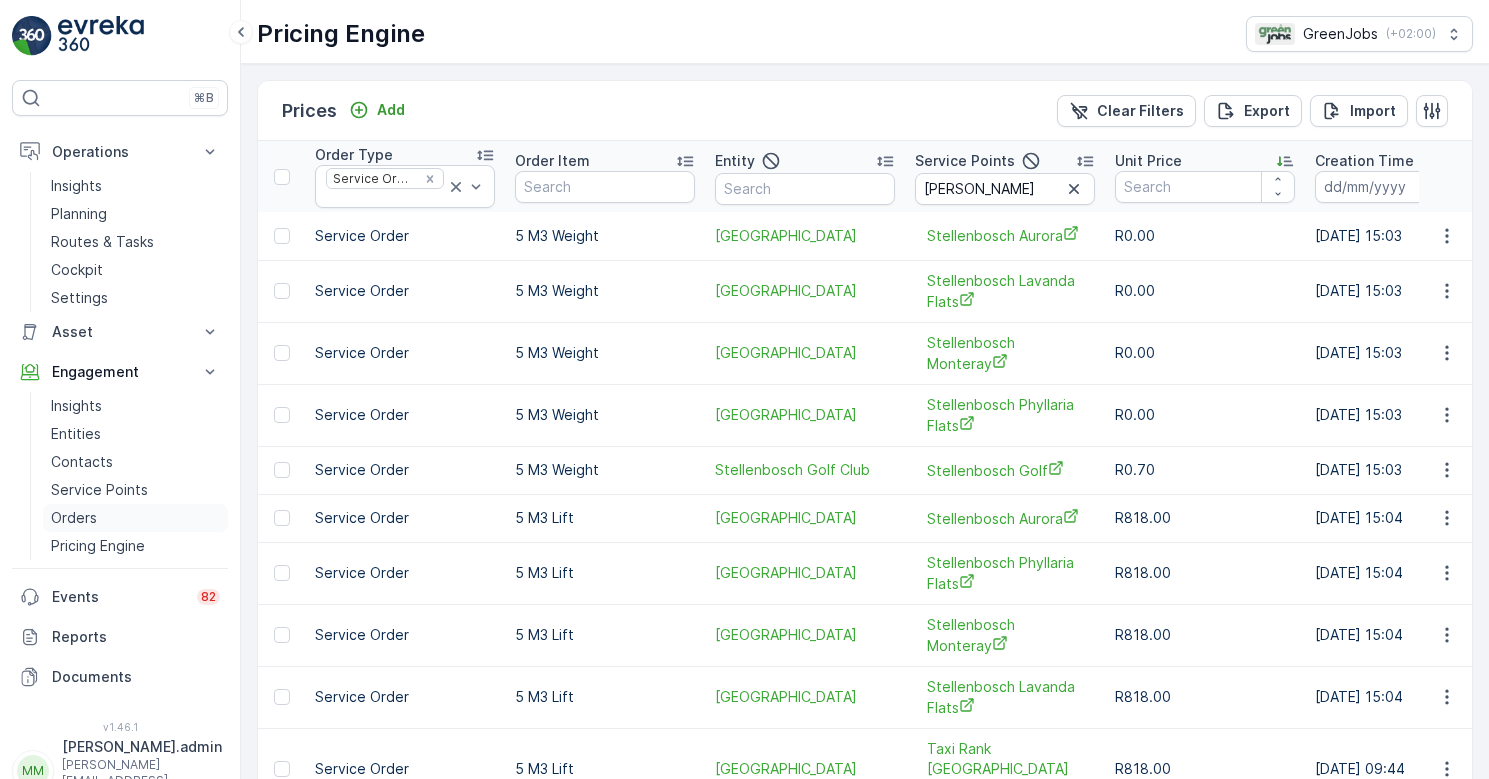 click on "Orders" at bounding box center (74, 518) 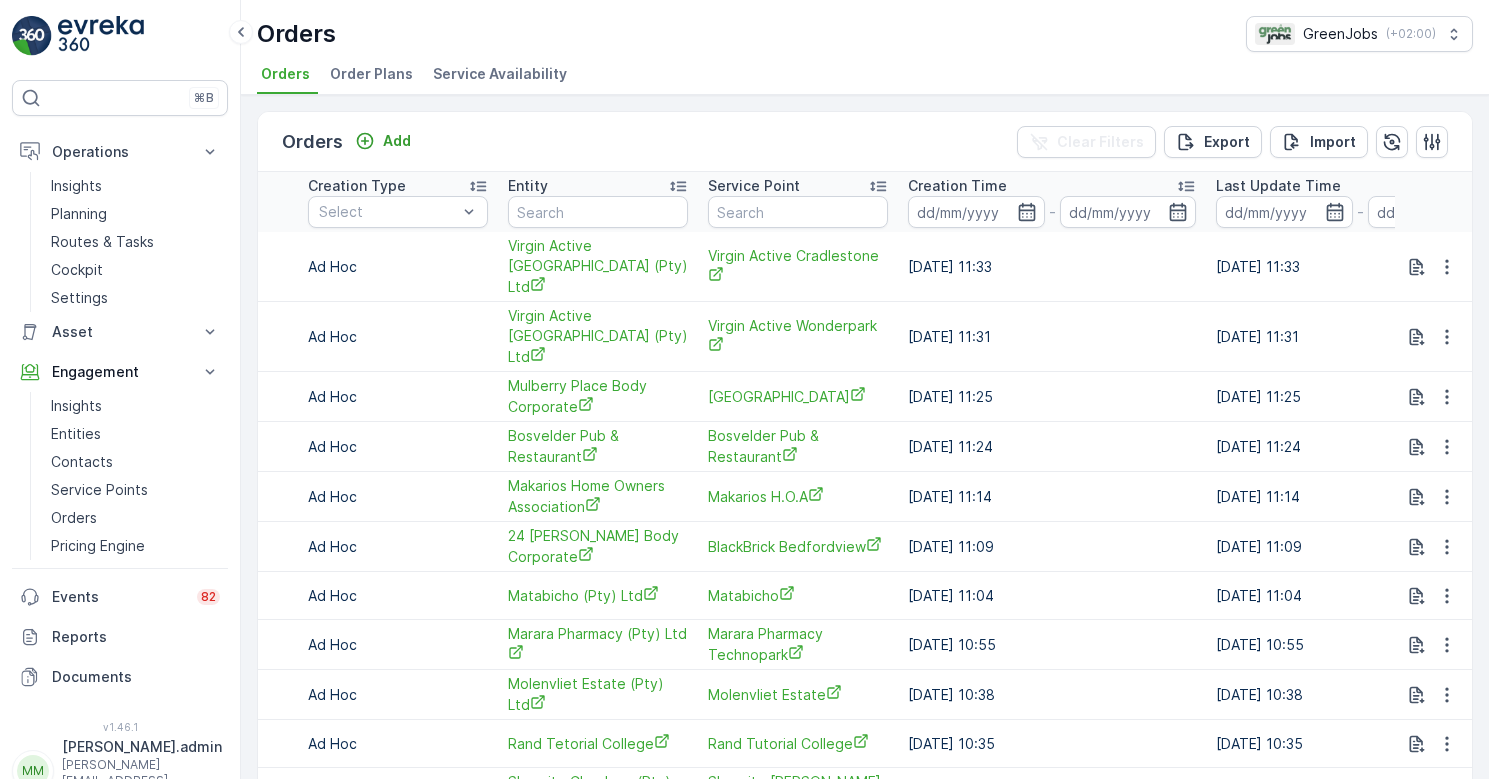scroll, scrollTop: 0, scrollLeft: 1470, axis: horizontal 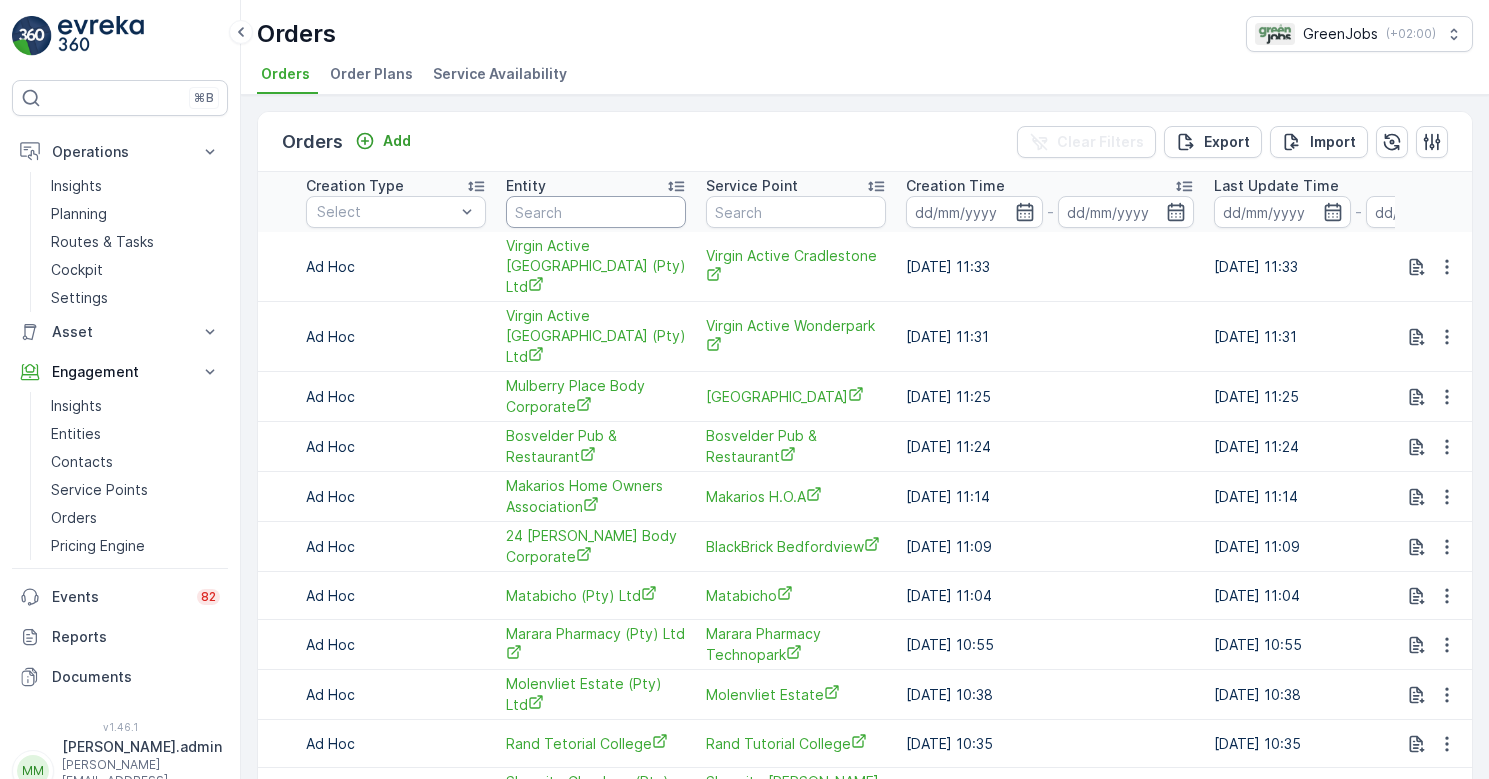 click at bounding box center (596, 212) 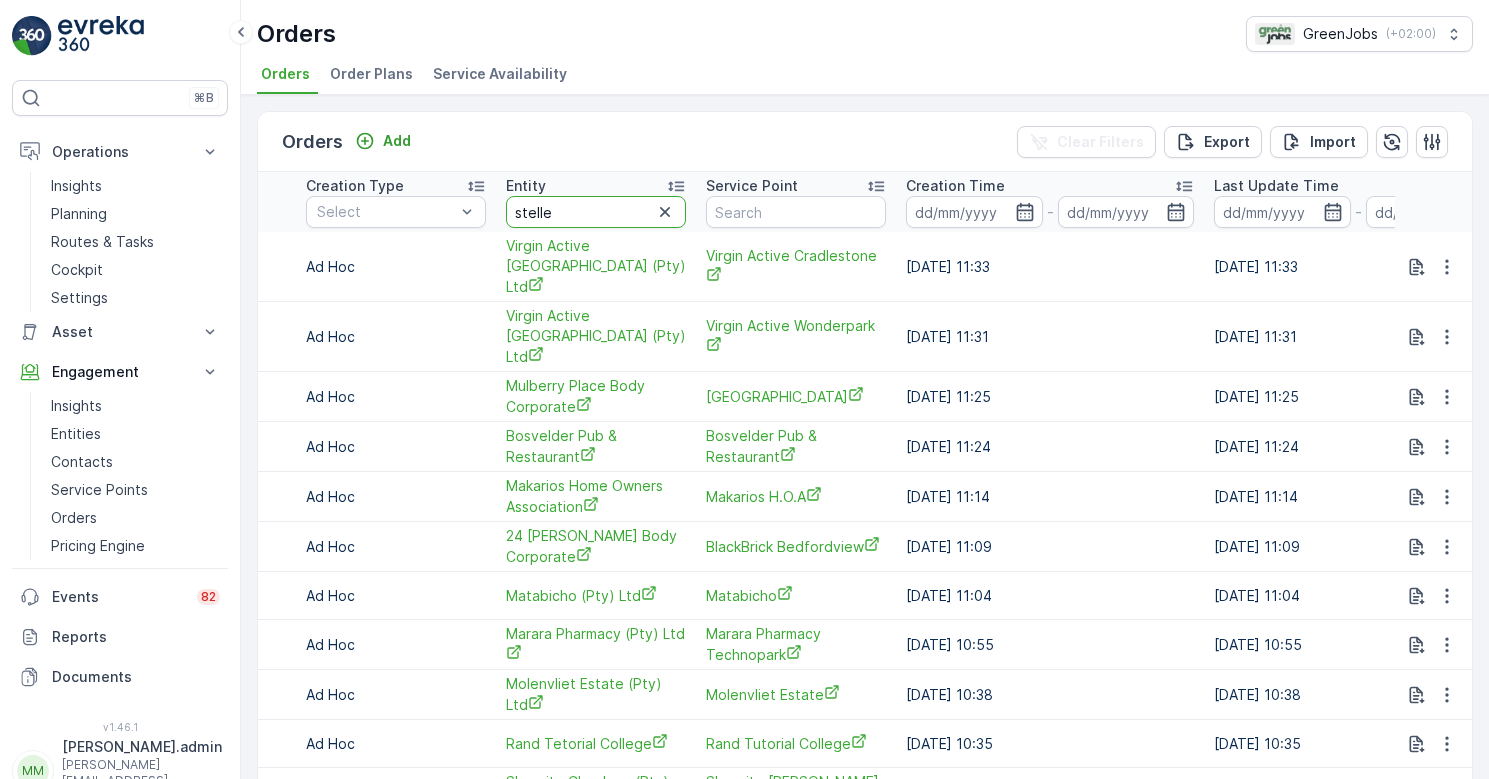 type on "stellen" 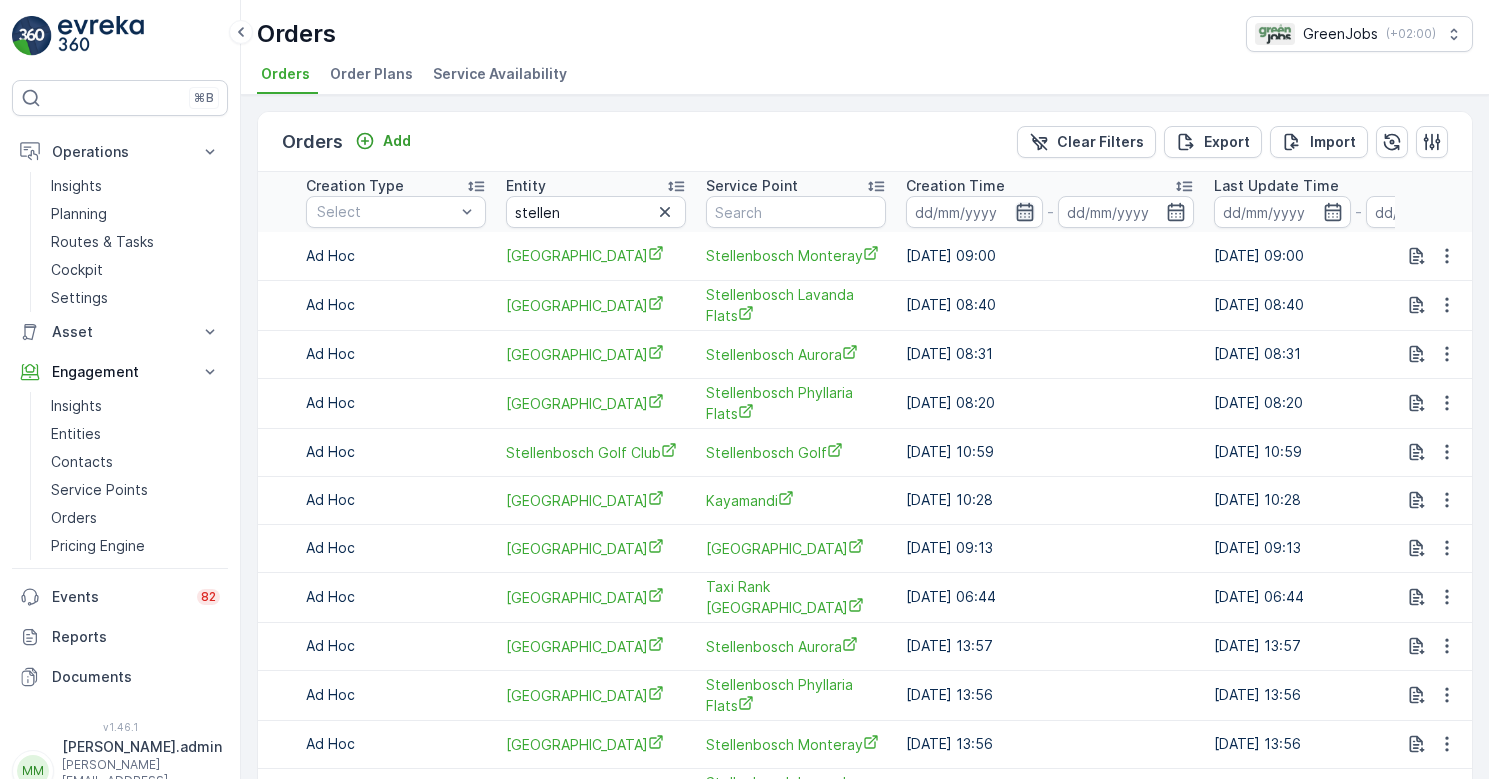 click 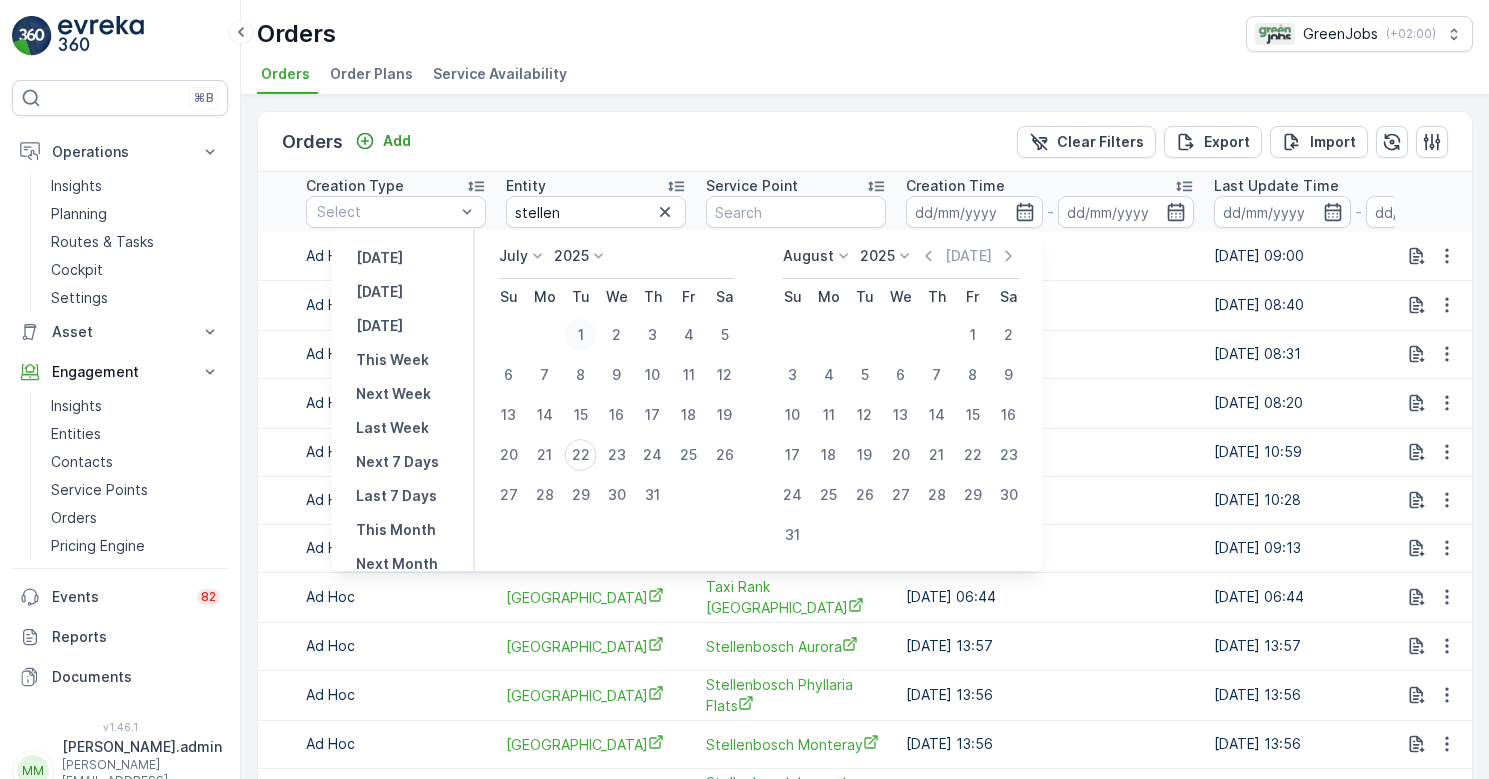 click on "1" at bounding box center [581, 335] 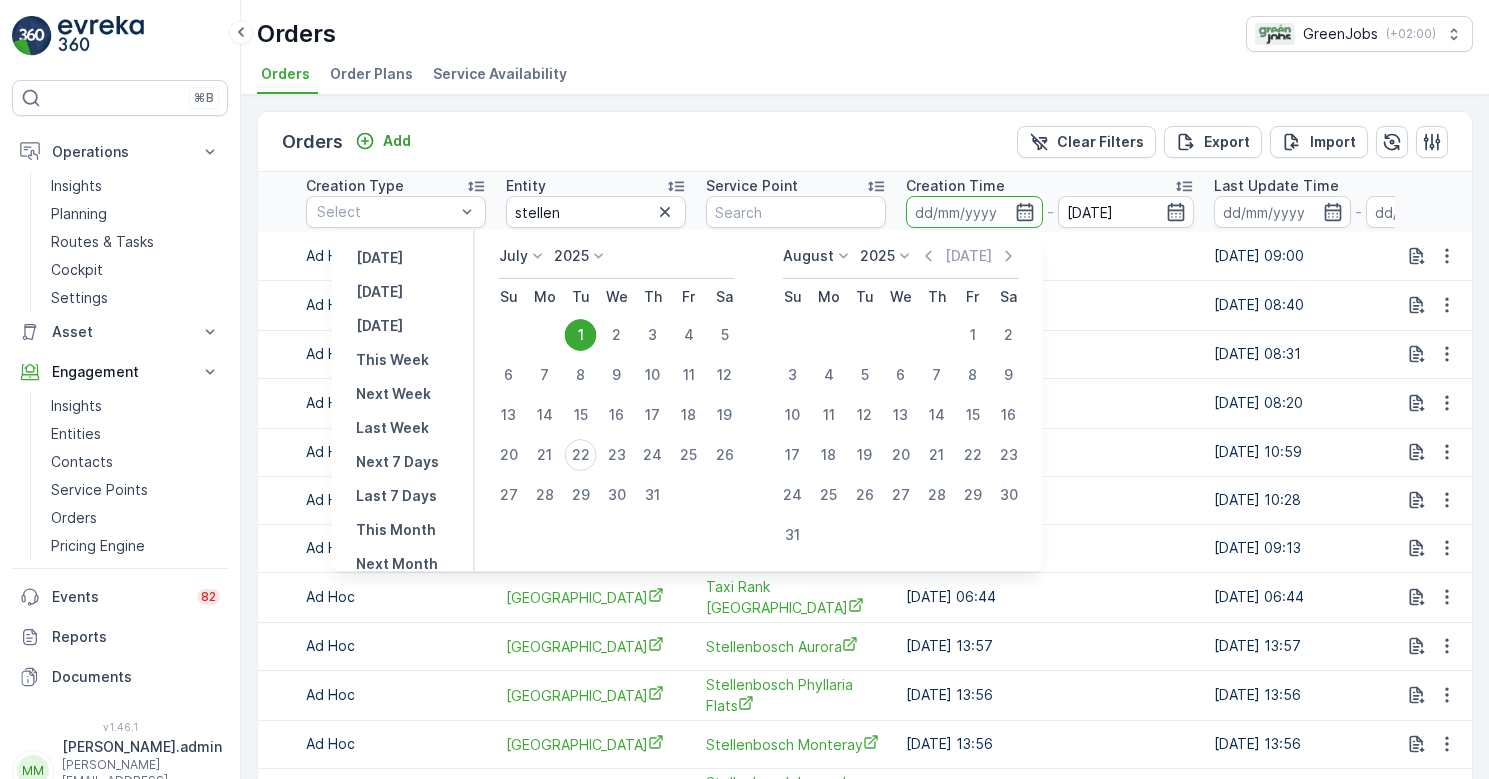type on "[DATE]" 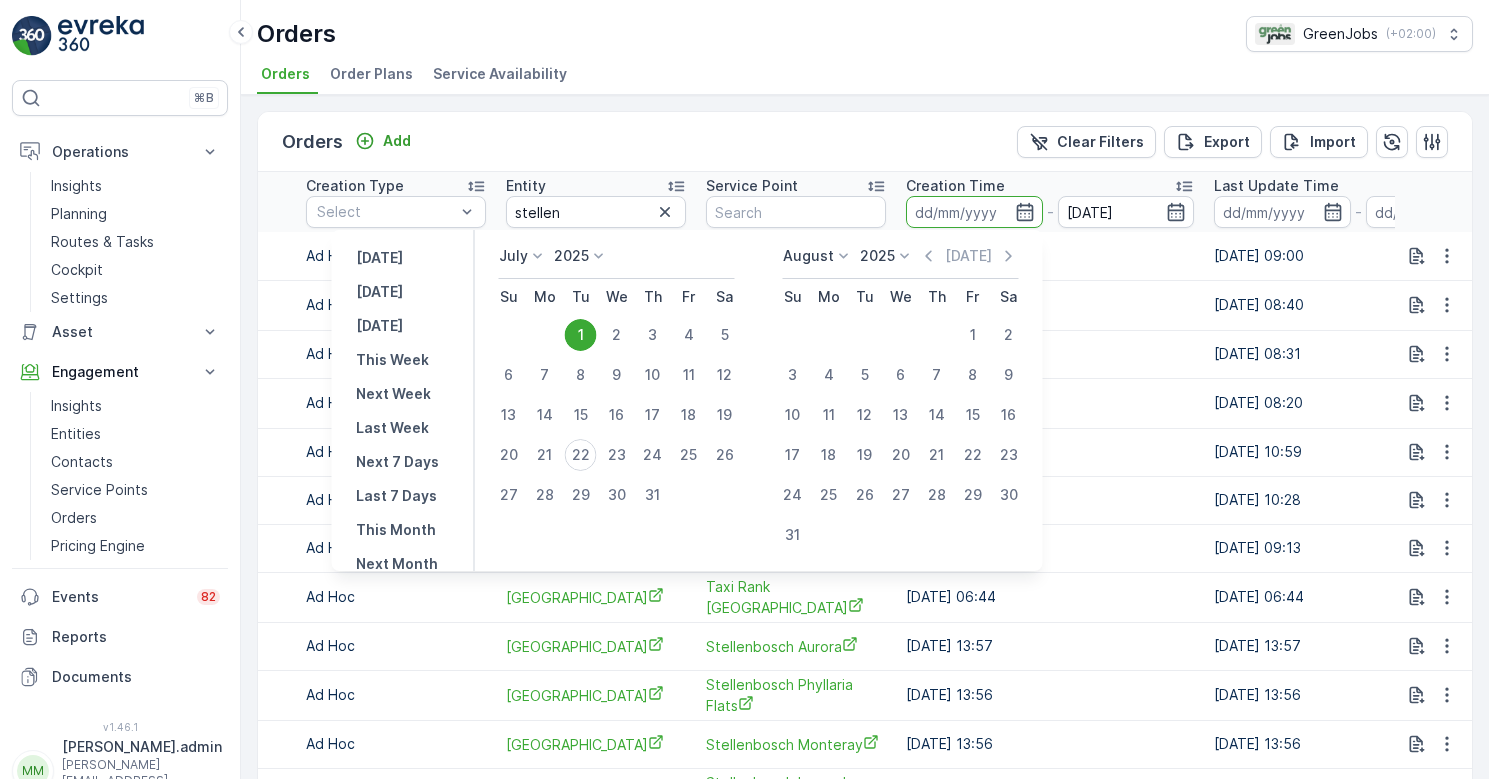 click on "1" at bounding box center (581, 335) 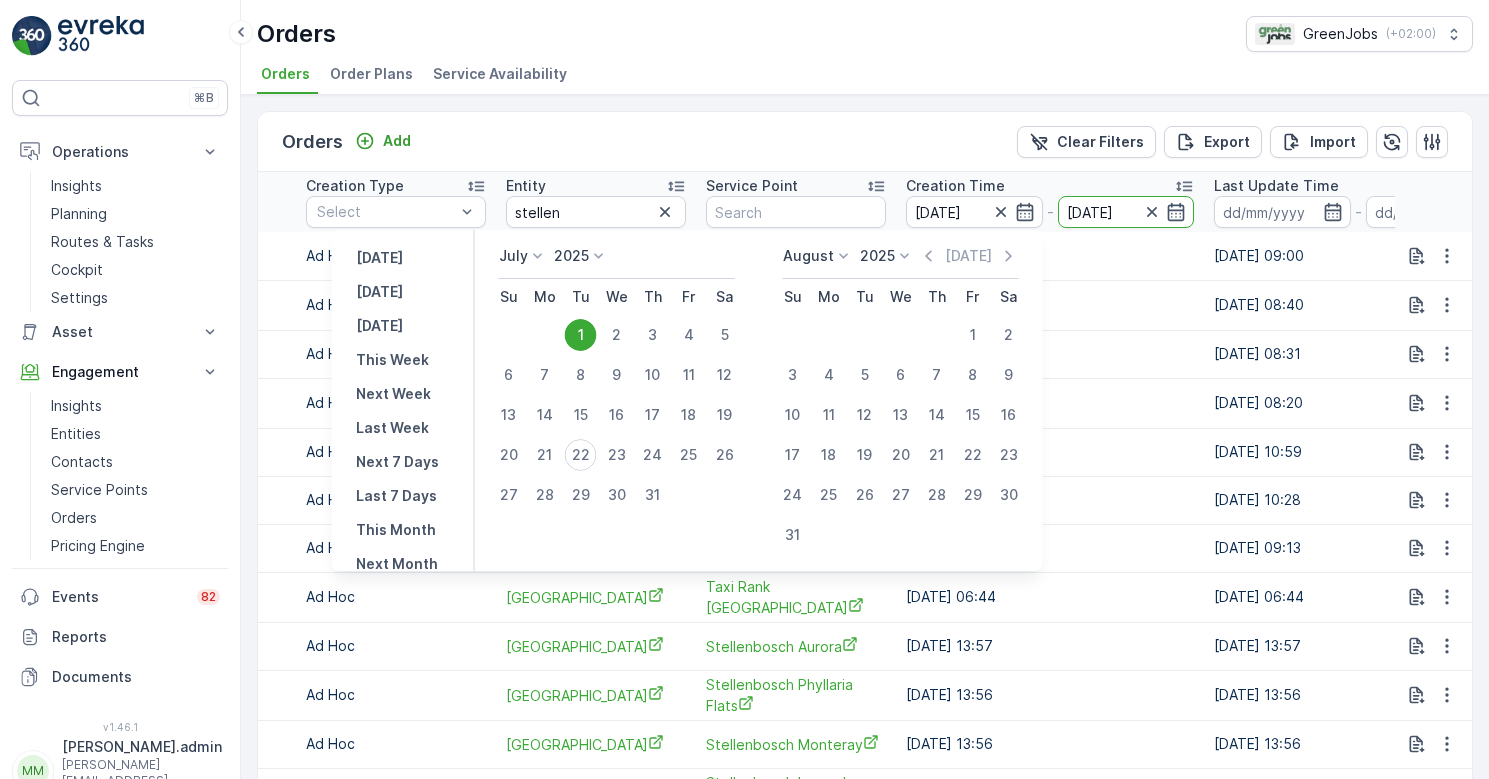 click on "[DATE] 08:20" at bounding box center [1050, 403] 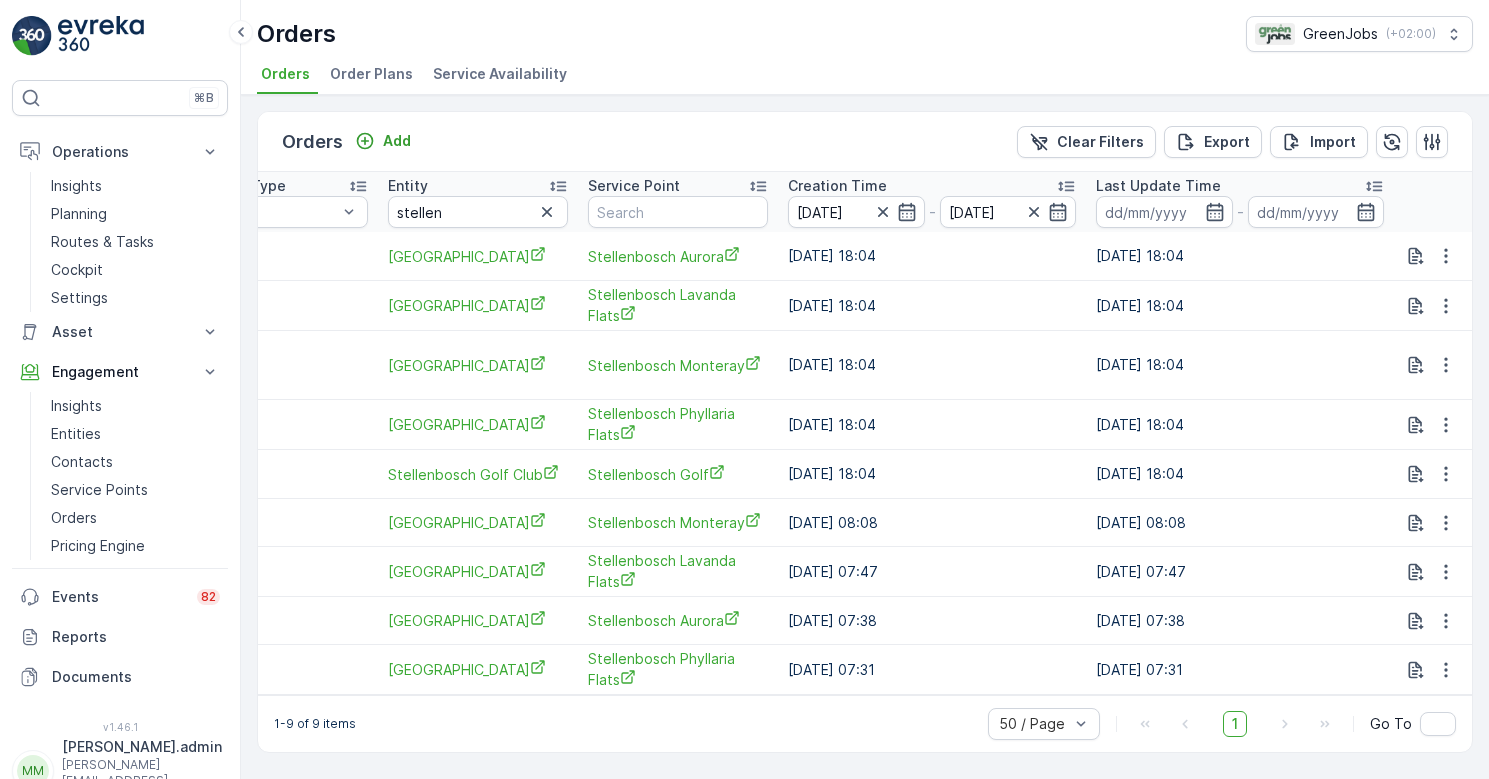 scroll, scrollTop: 0, scrollLeft: 1588, axis: horizontal 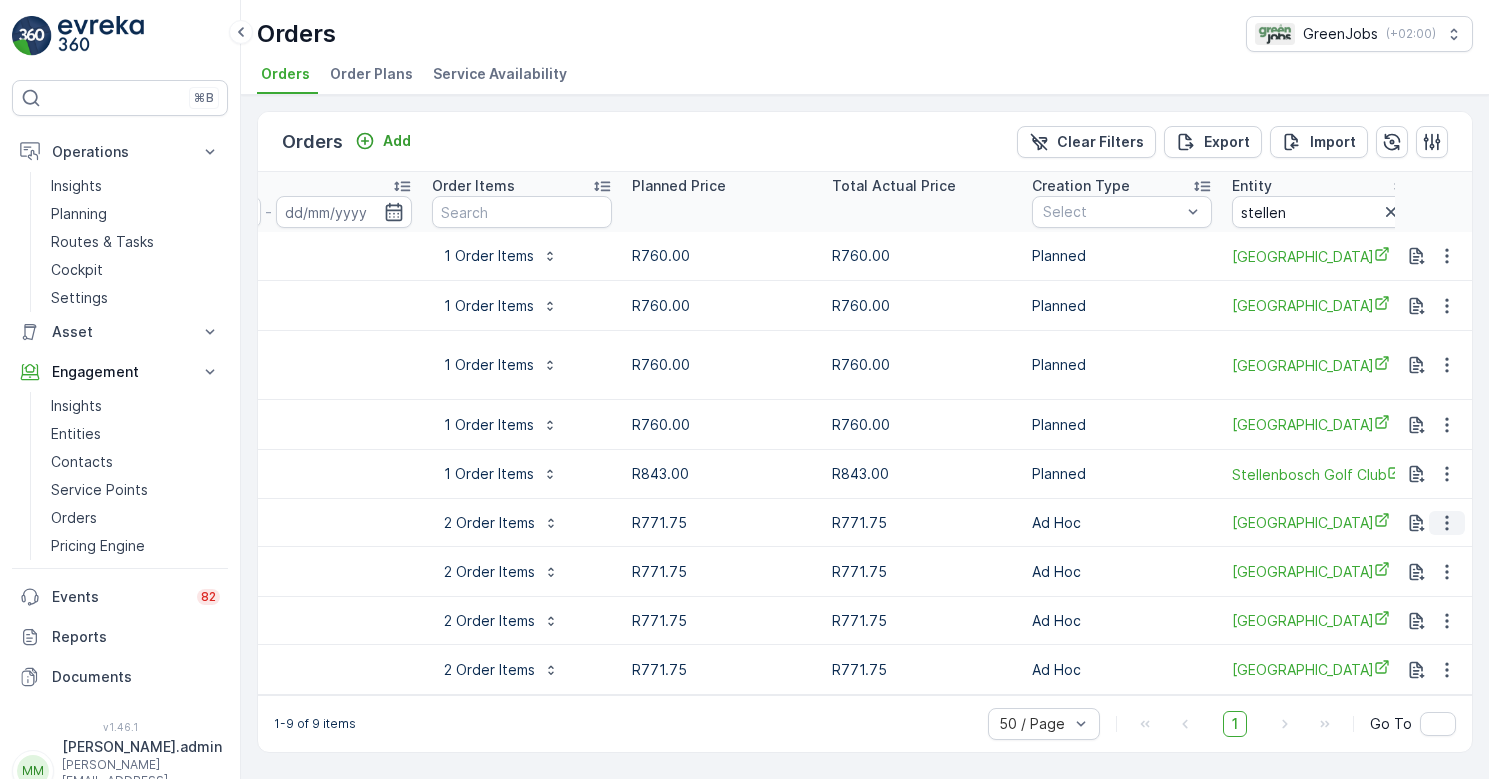 click 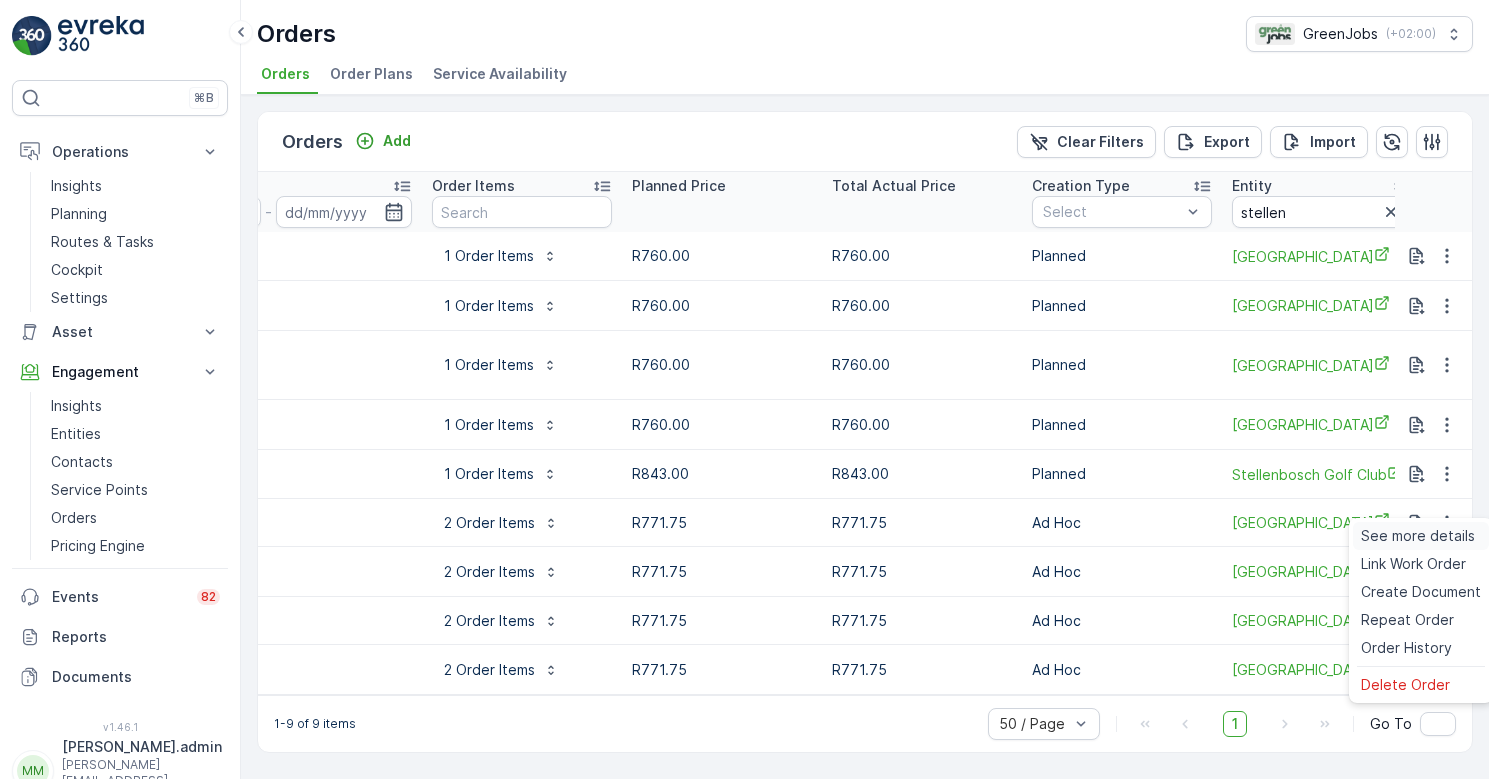 click on "See more details" at bounding box center [1418, 536] 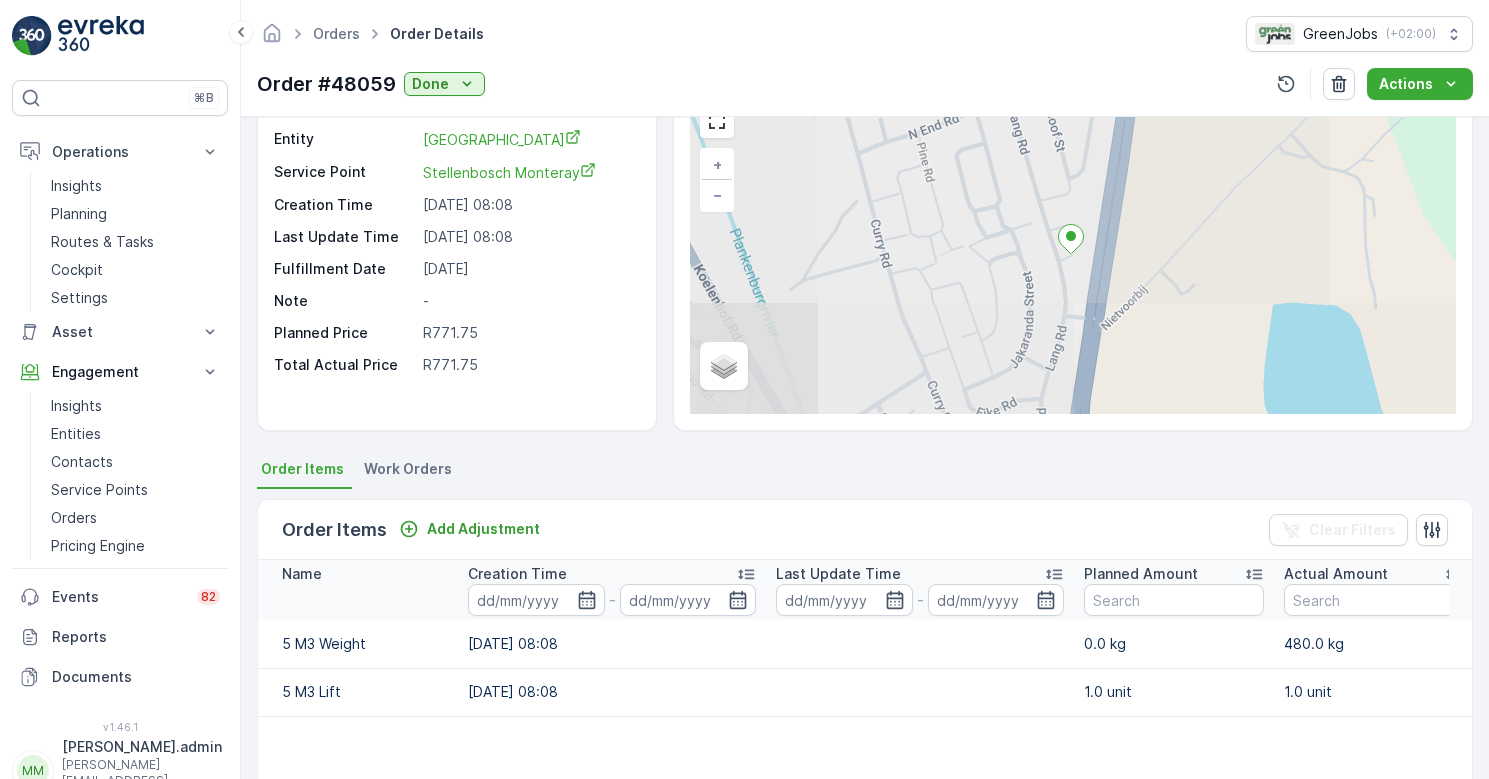 scroll, scrollTop: 119, scrollLeft: 0, axis: vertical 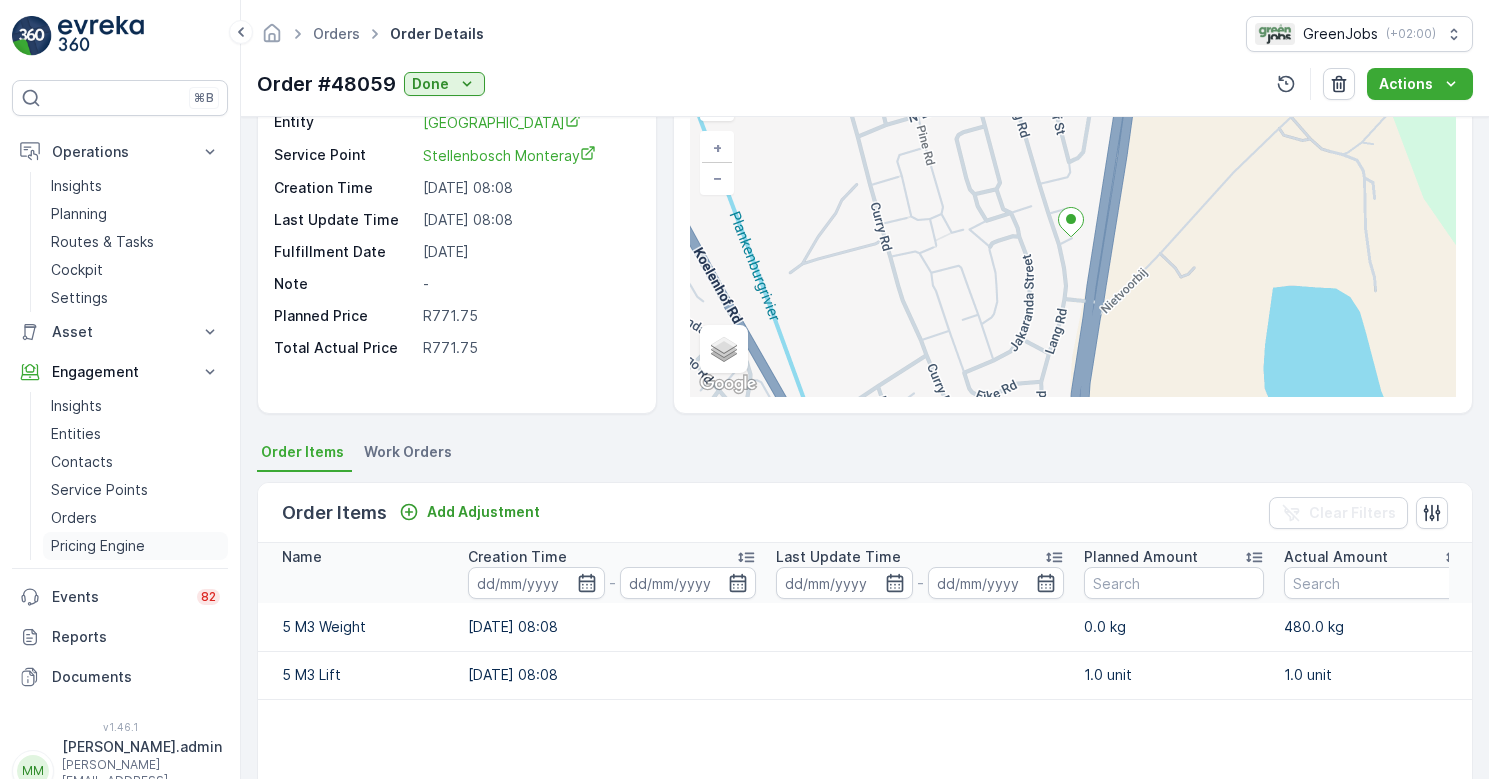 click on "Pricing Engine" at bounding box center [98, 546] 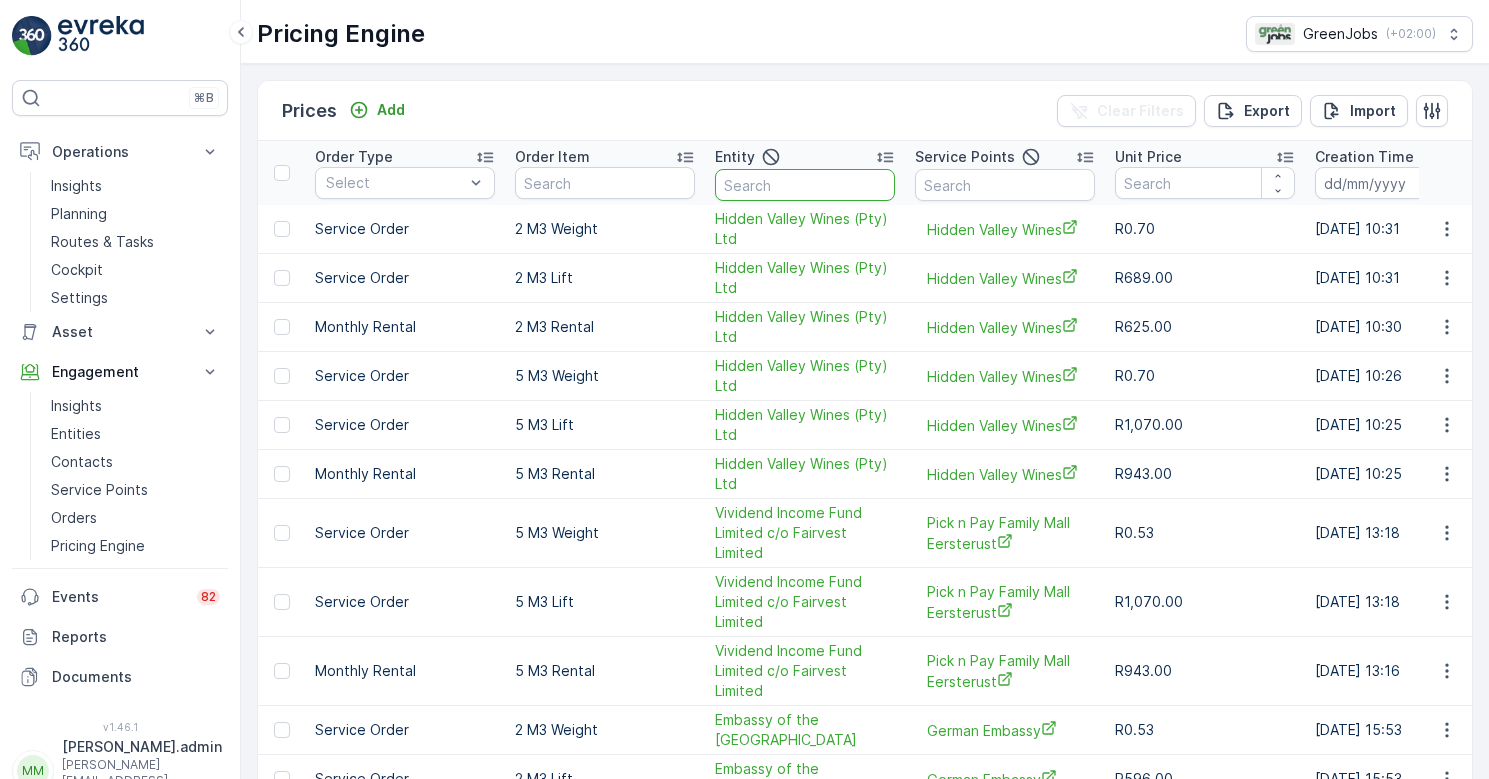 click at bounding box center [805, 185] 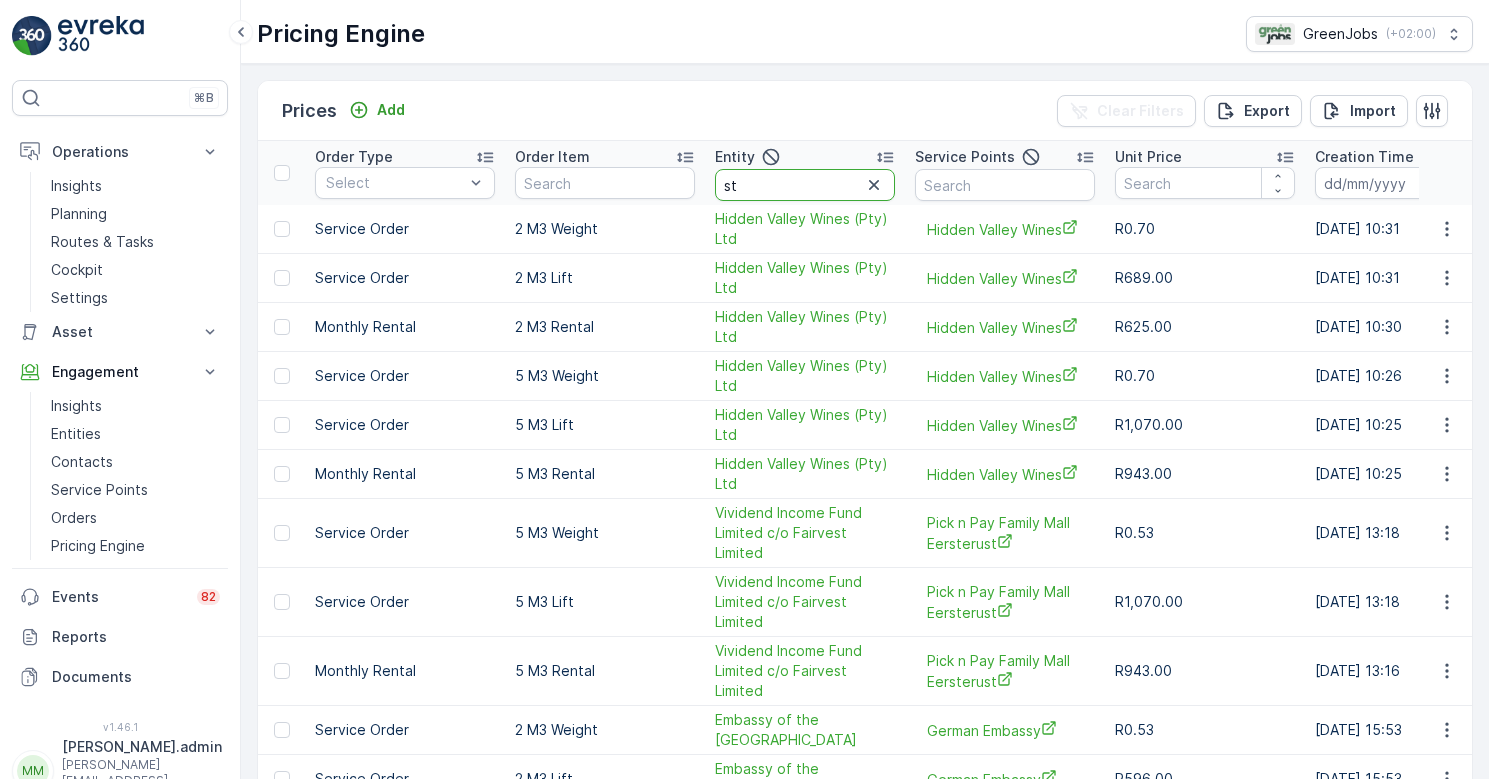 type on "ste" 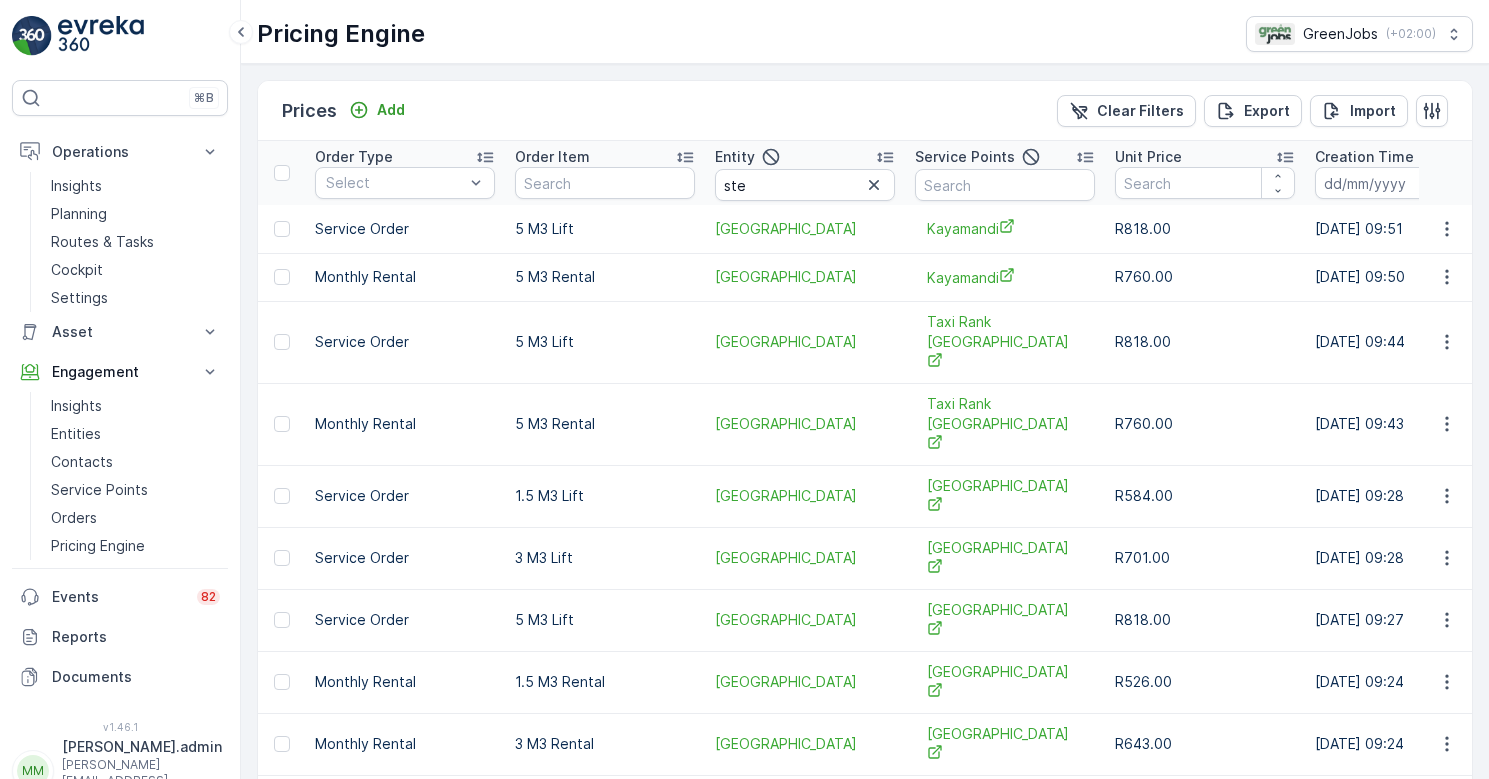 scroll, scrollTop: 9, scrollLeft: 0, axis: vertical 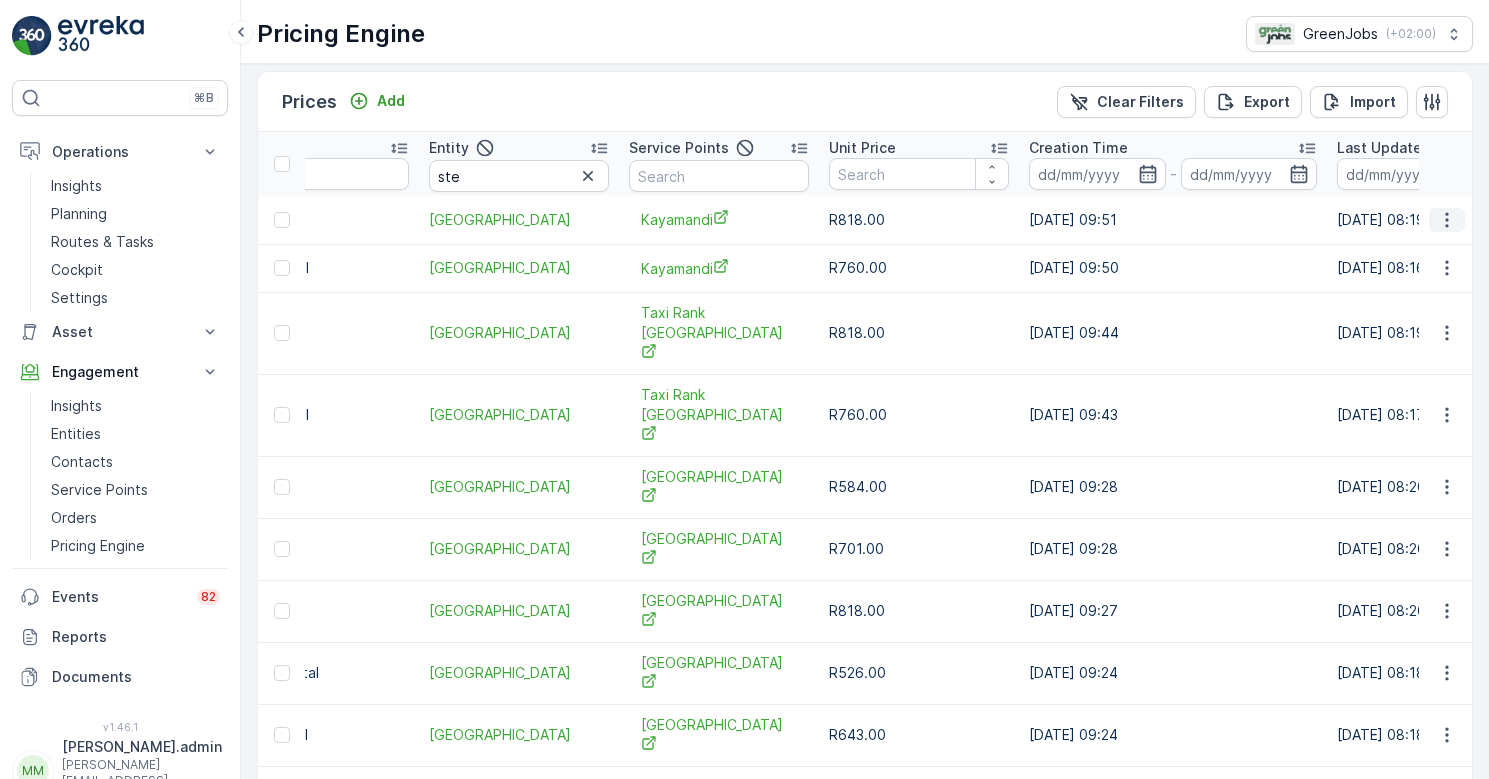 click 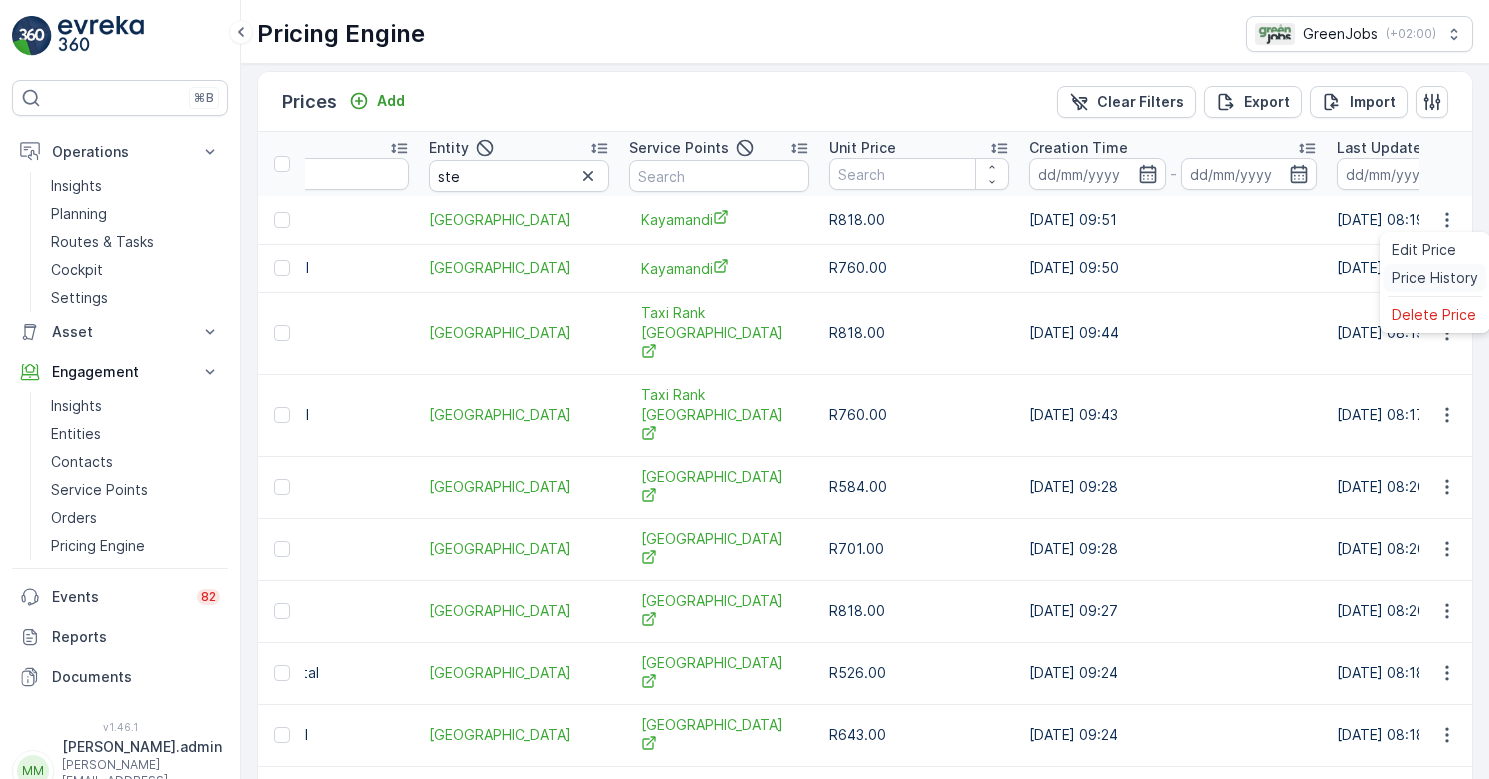 click on "Price History" at bounding box center [1435, 278] 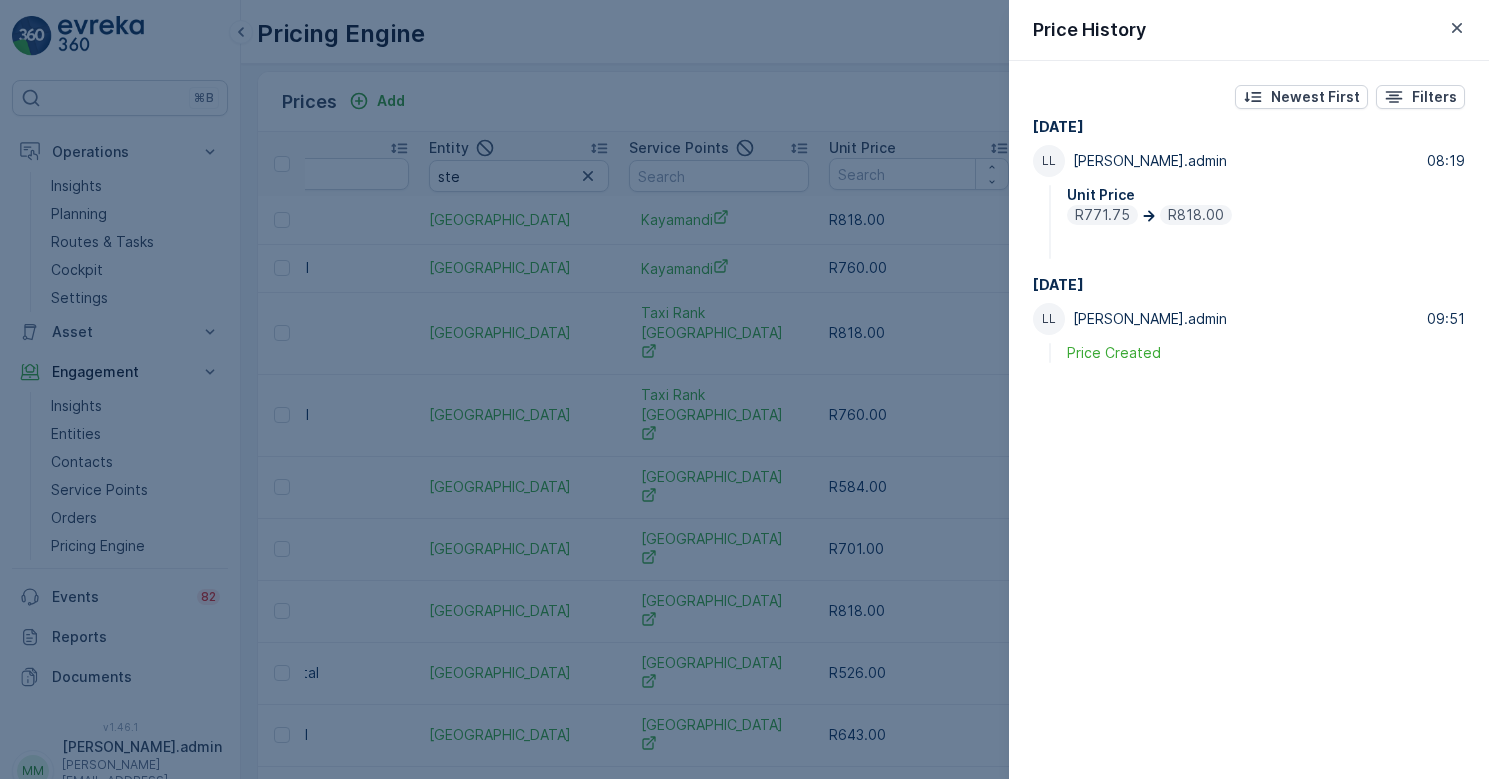 click at bounding box center (744, 389) 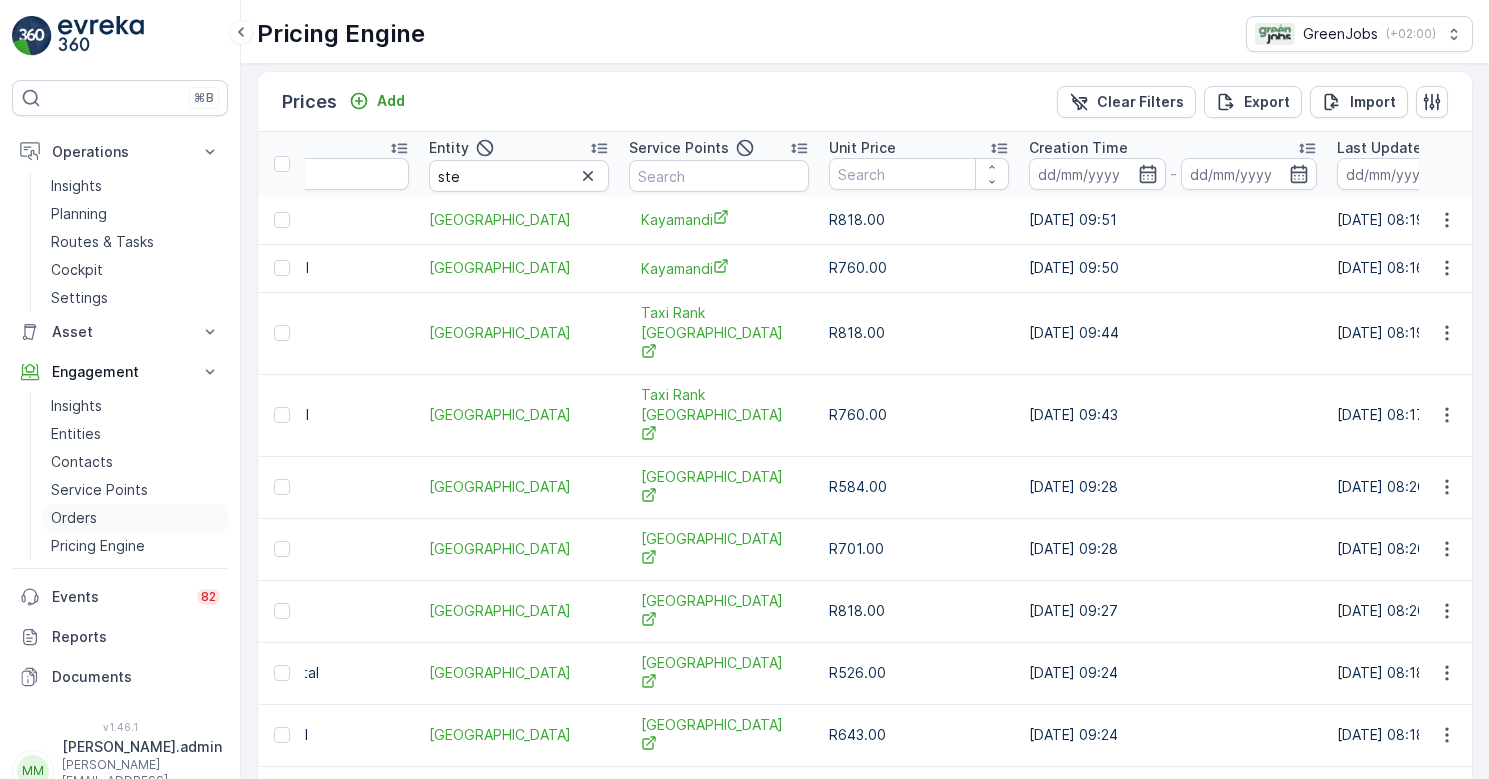 click on "Orders" at bounding box center [74, 518] 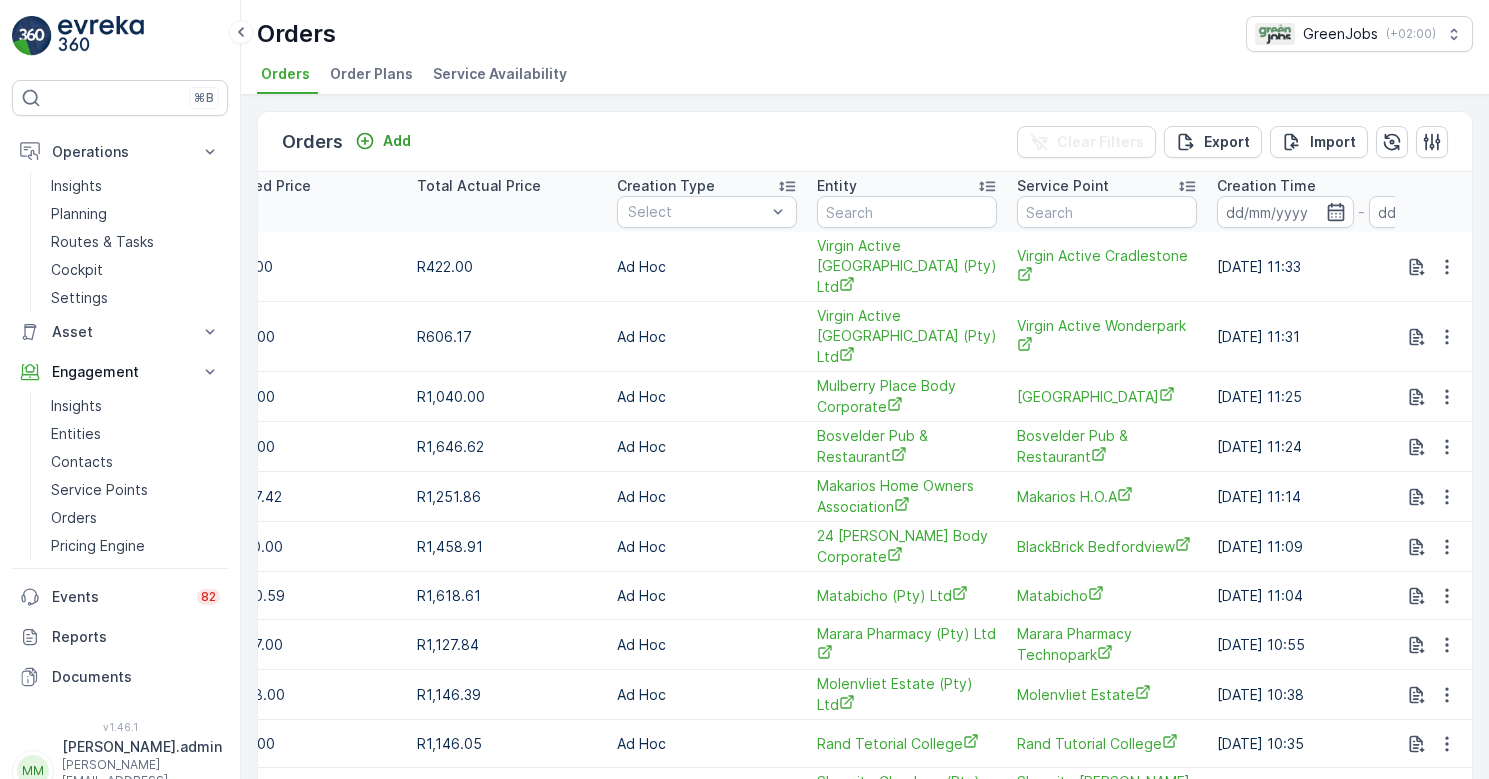 scroll, scrollTop: 0, scrollLeft: 1162, axis: horizontal 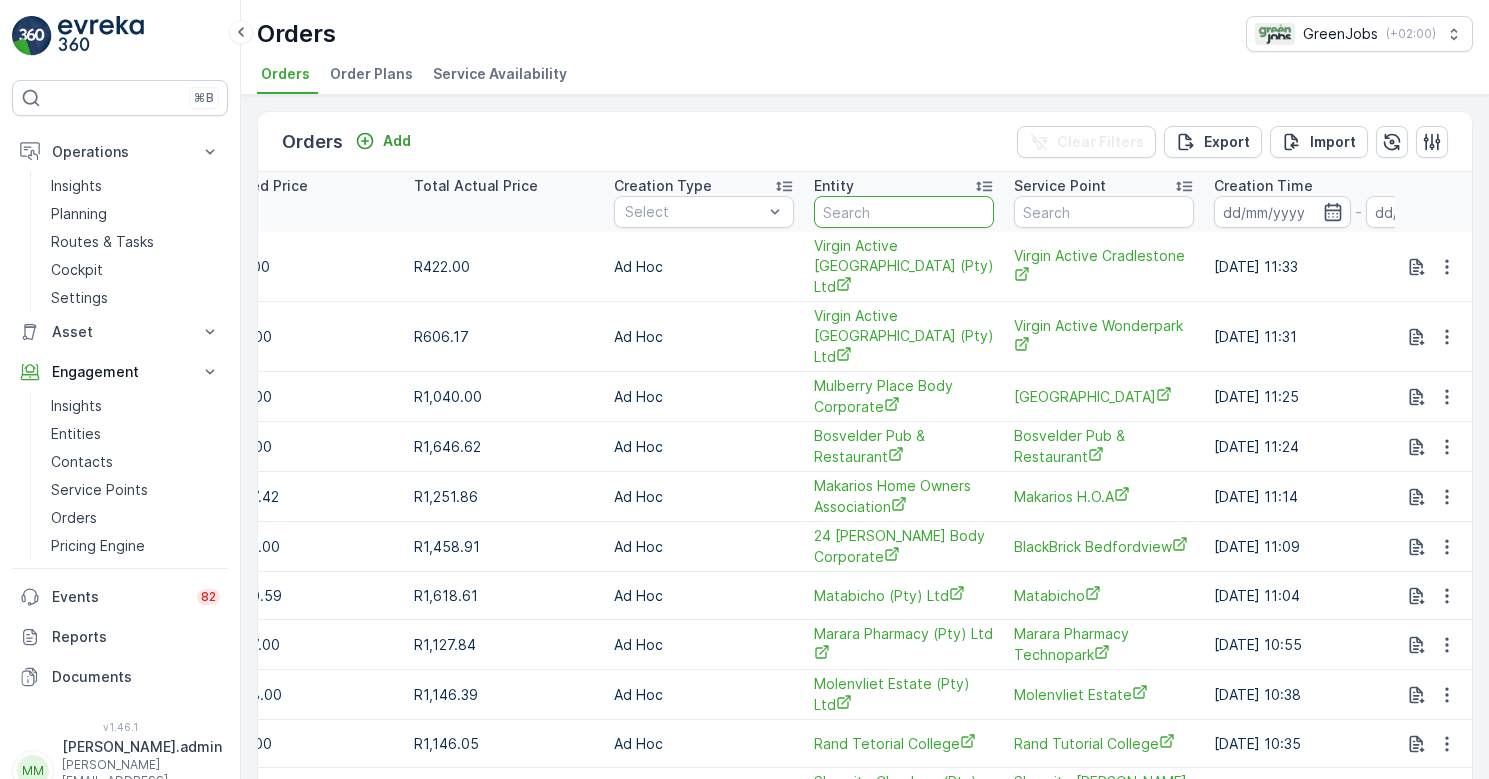 click at bounding box center (904, 212) 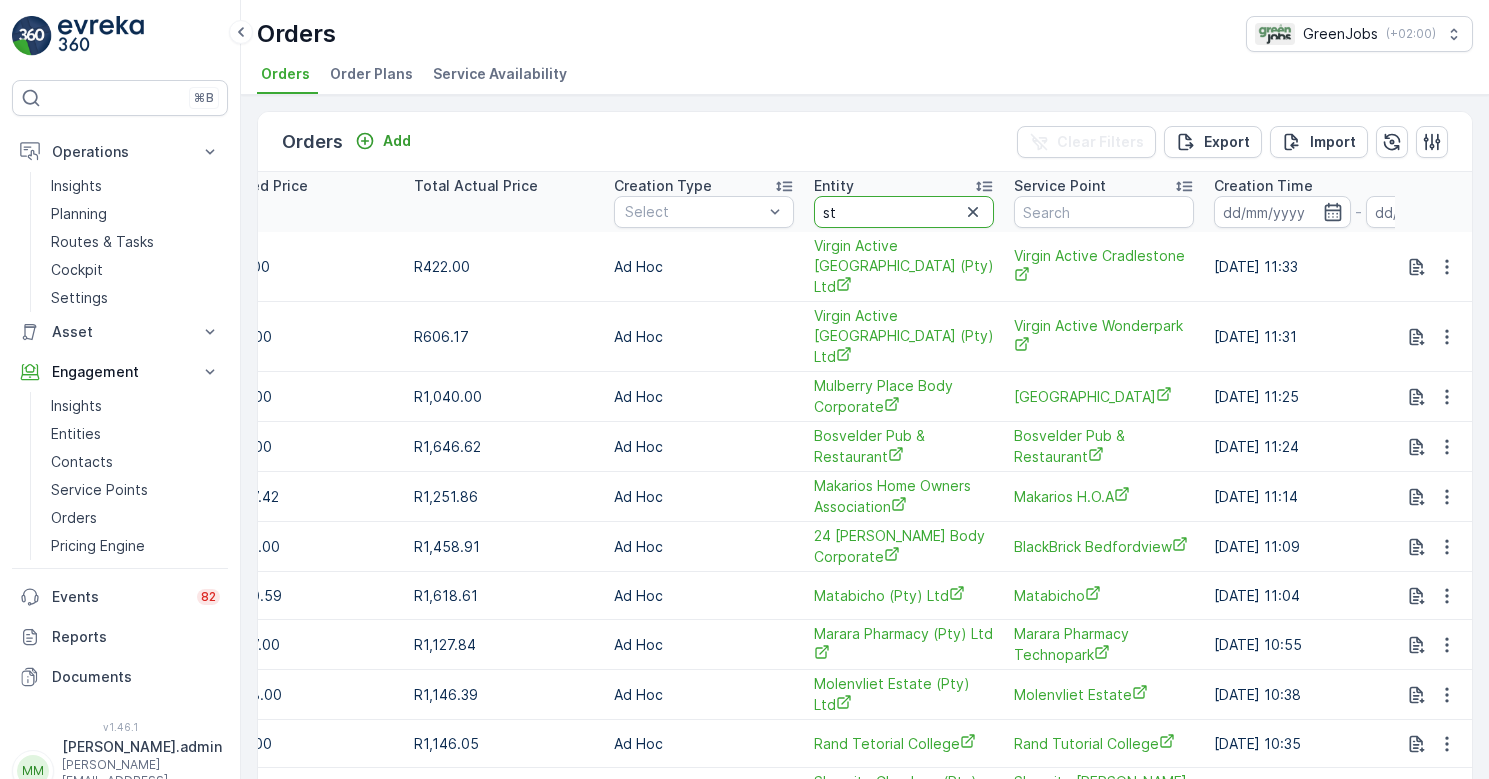 type on "ste" 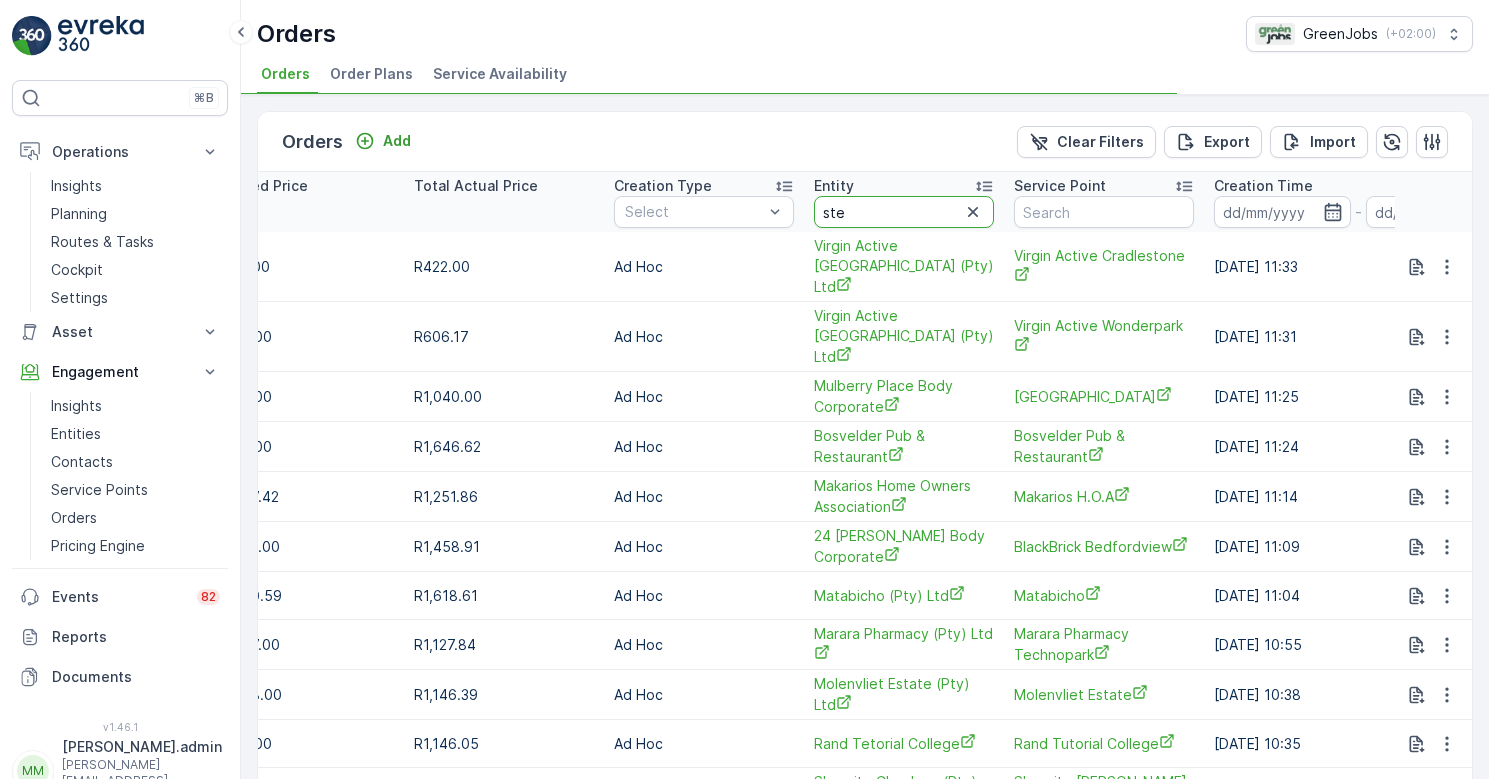 click on "ste" at bounding box center (904, 212) 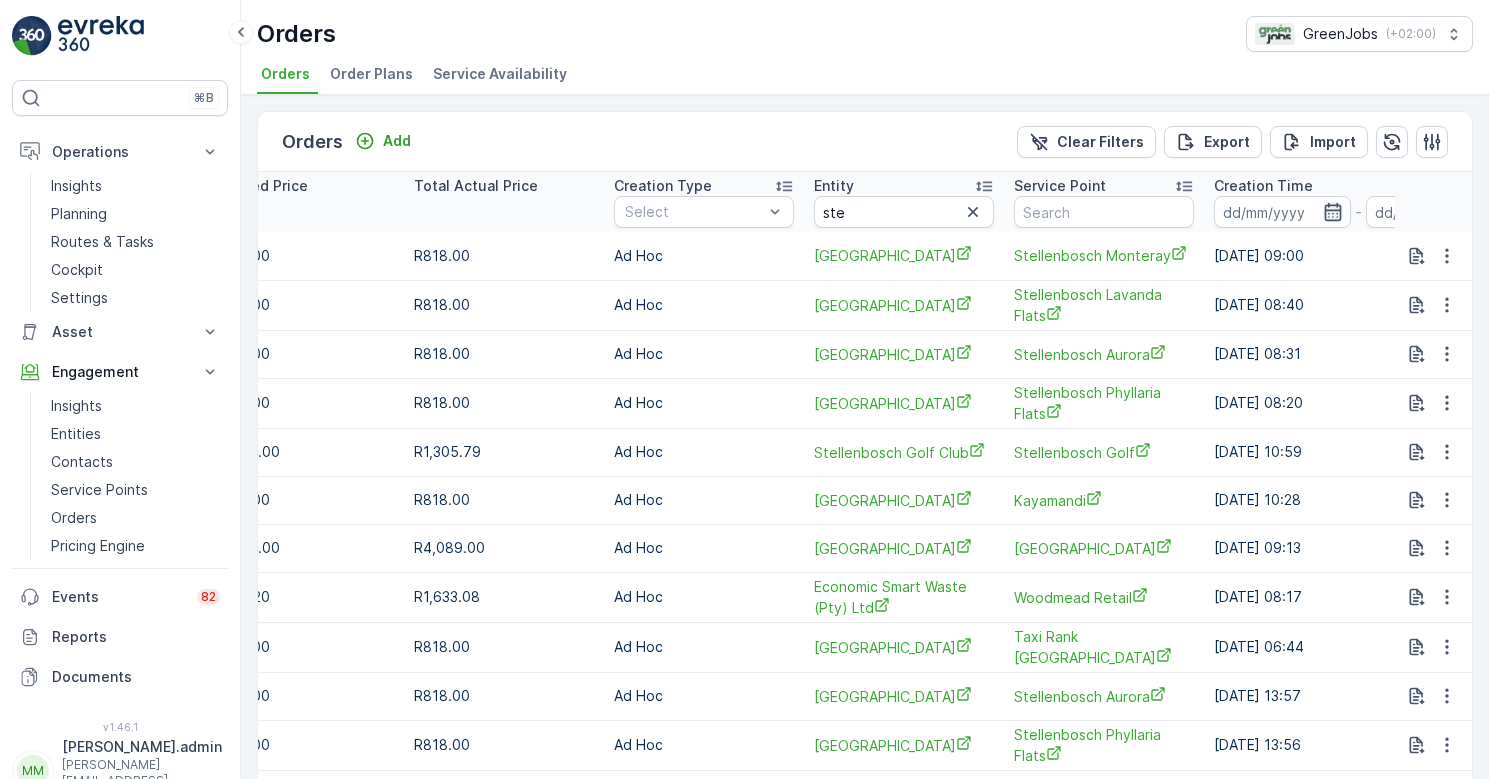 click 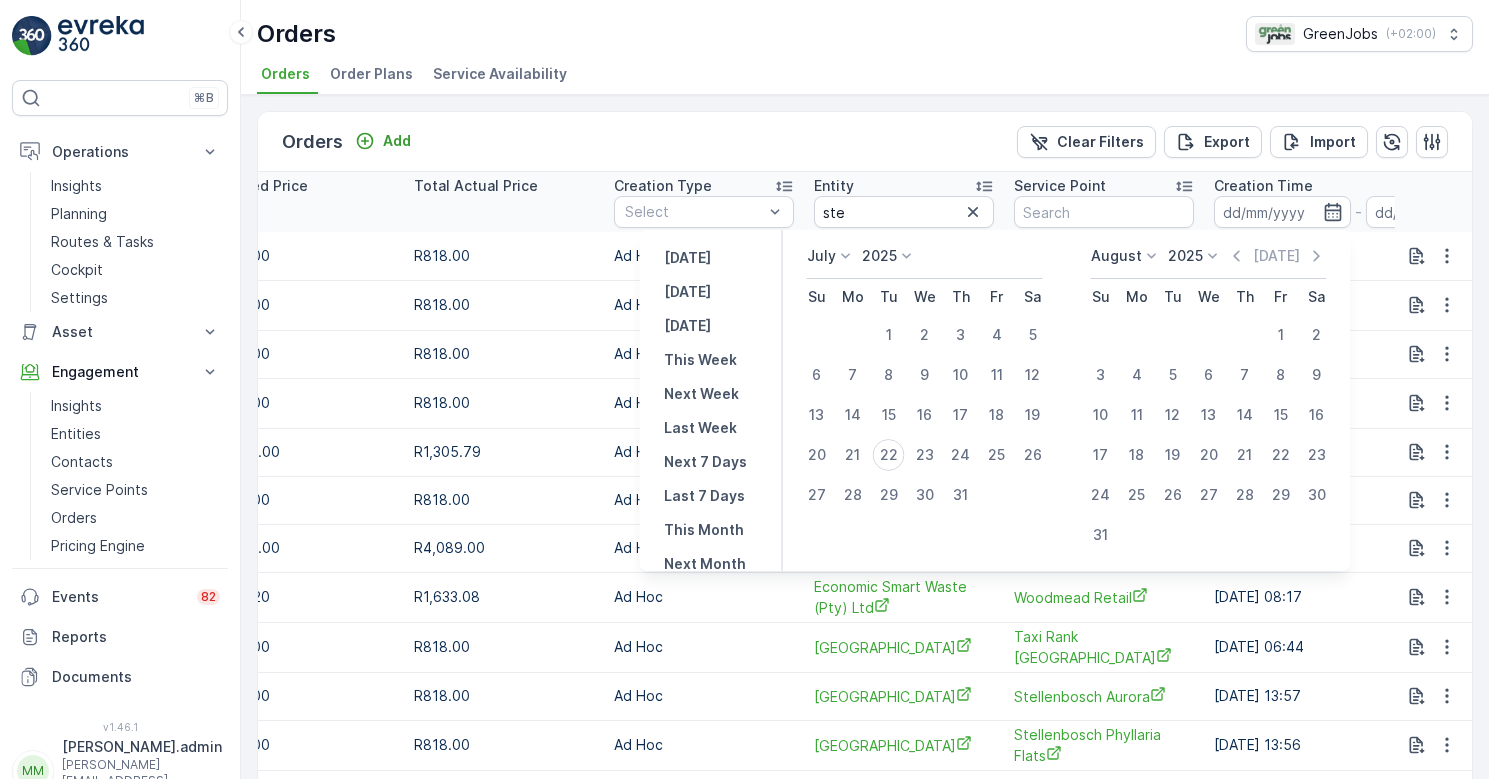 scroll, scrollTop: 0, scrollLeft: 0, axis: both 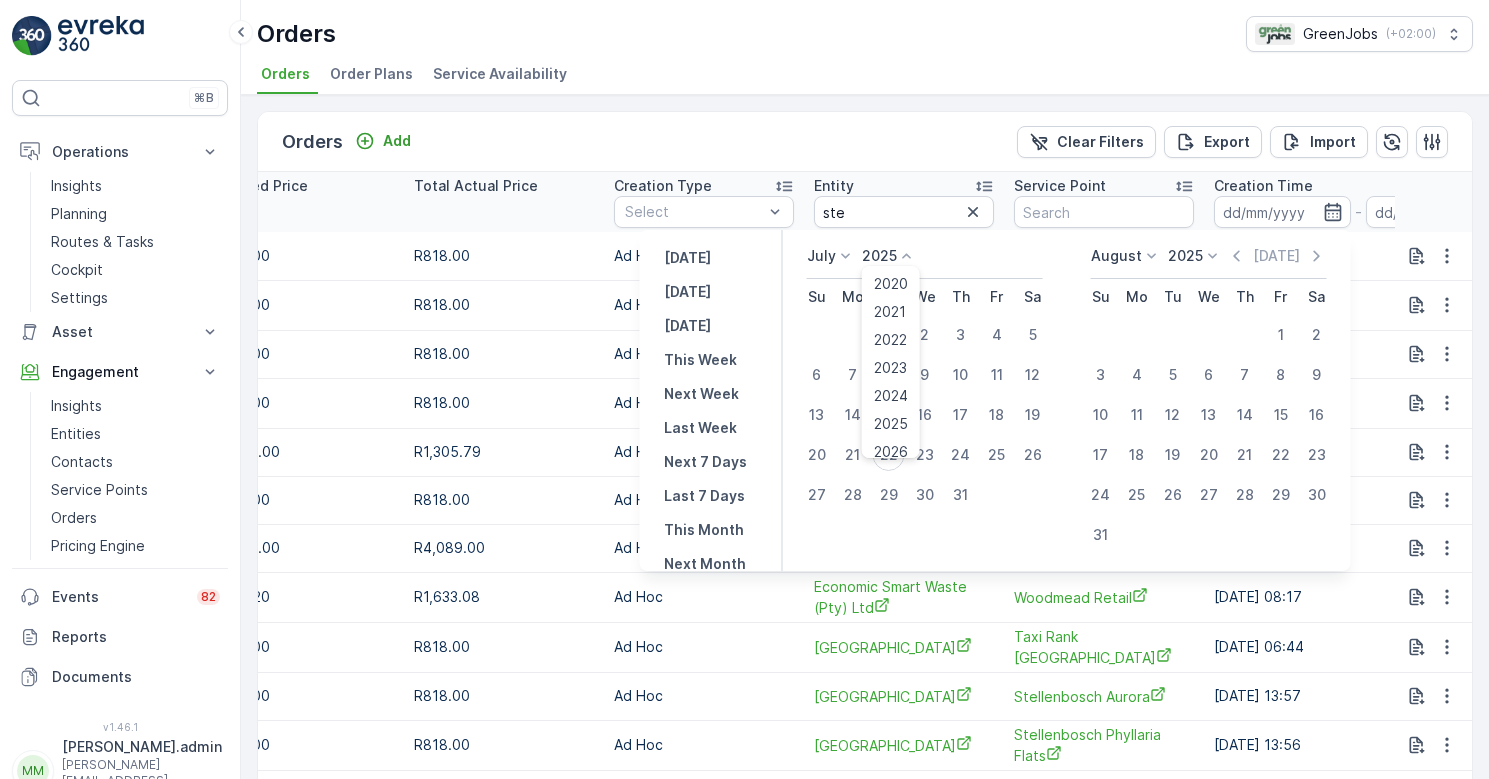 click 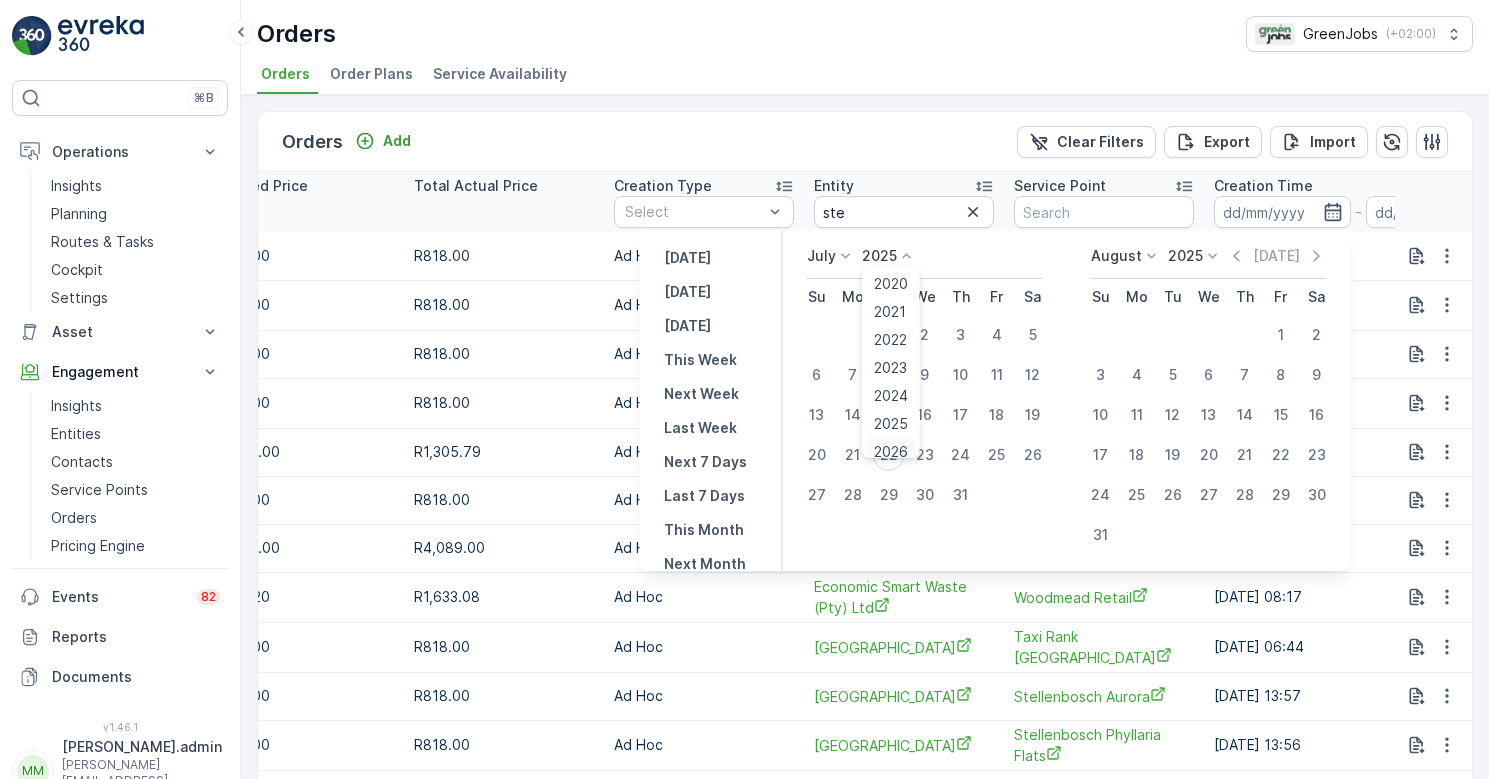 scroll, scrollTop: 8, scrollLeft: 0, axis: vertical 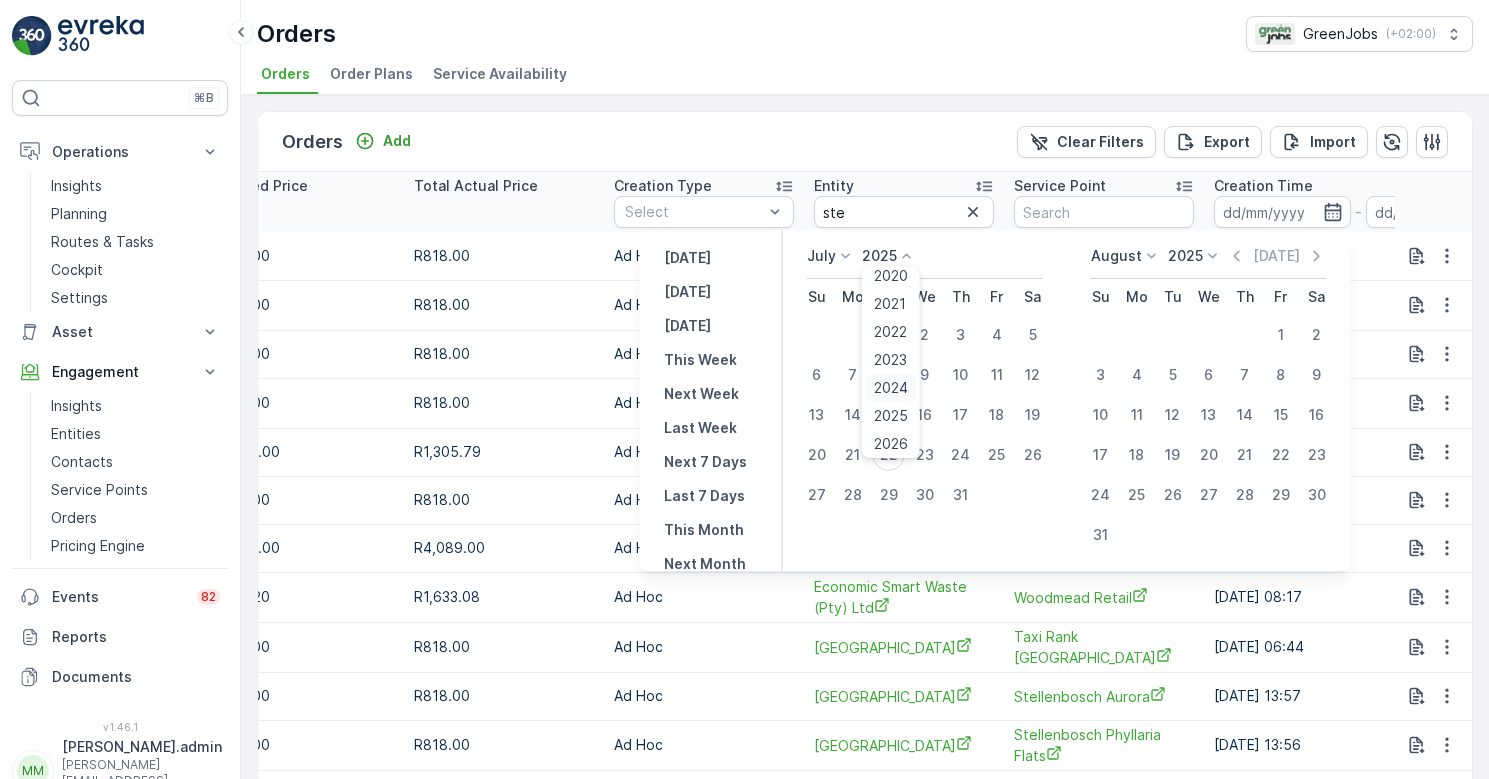 click on "2024" at bounding box center [891, 388] 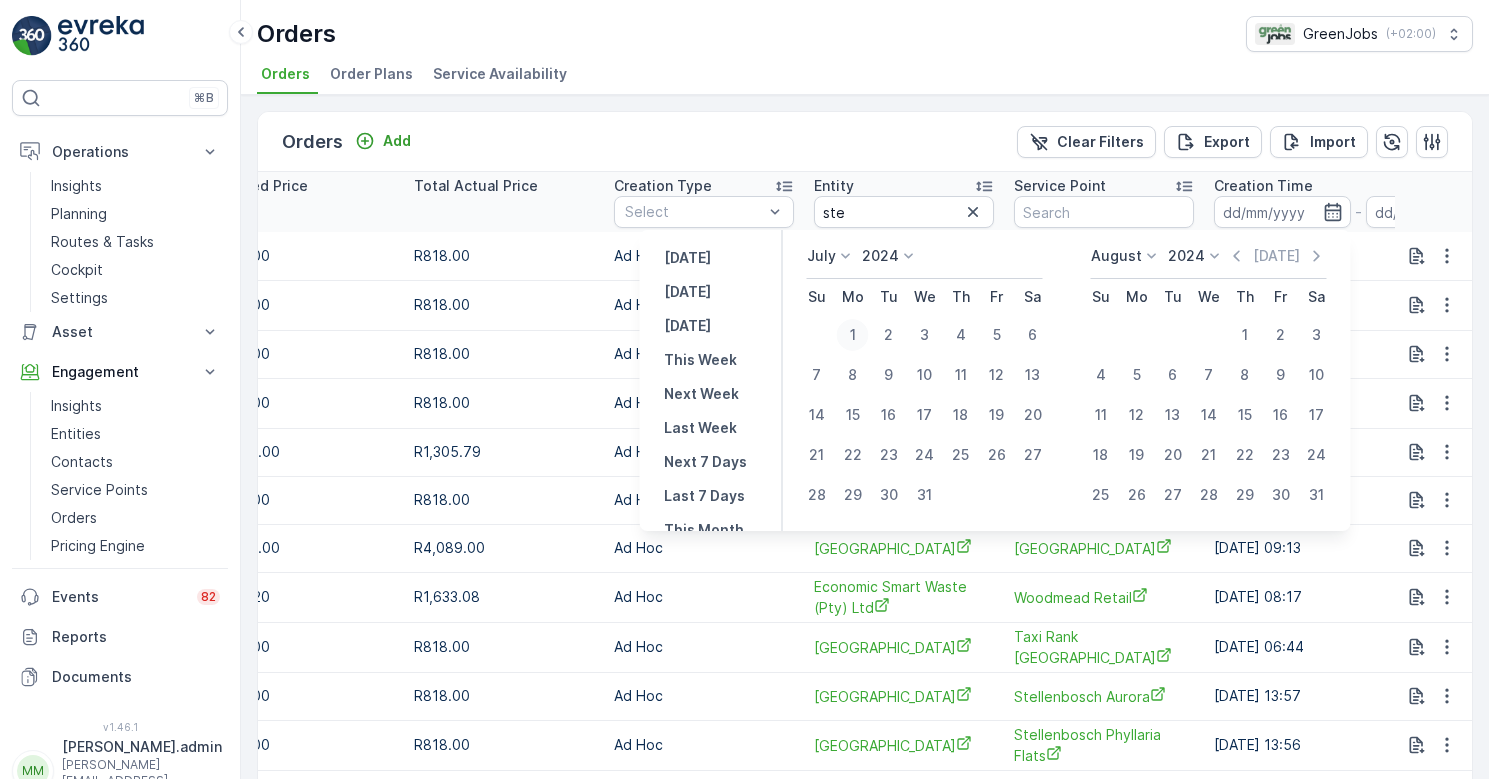 click on "1" at bounding box center [853, 335] 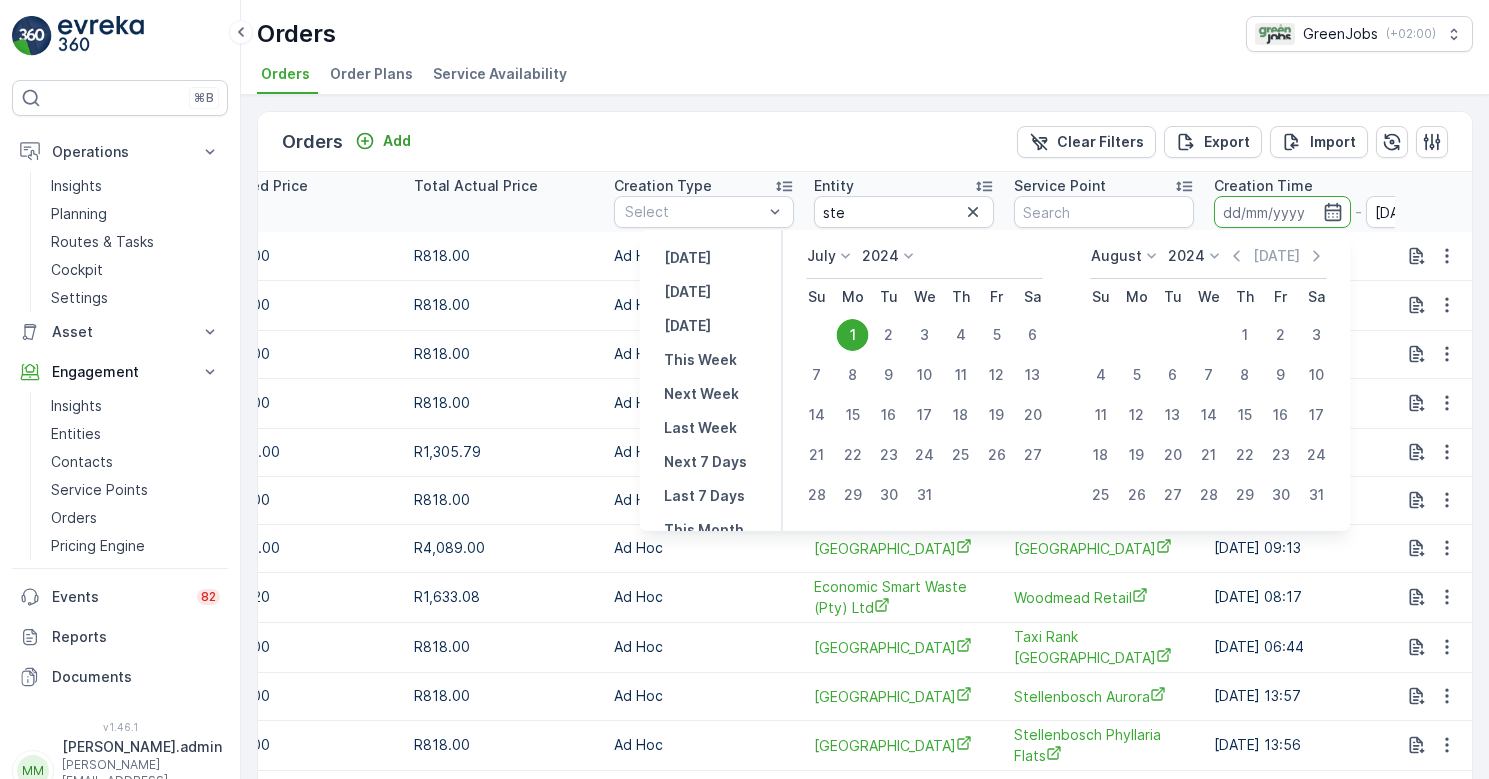 click on "1" at bounding box center (853, 335) 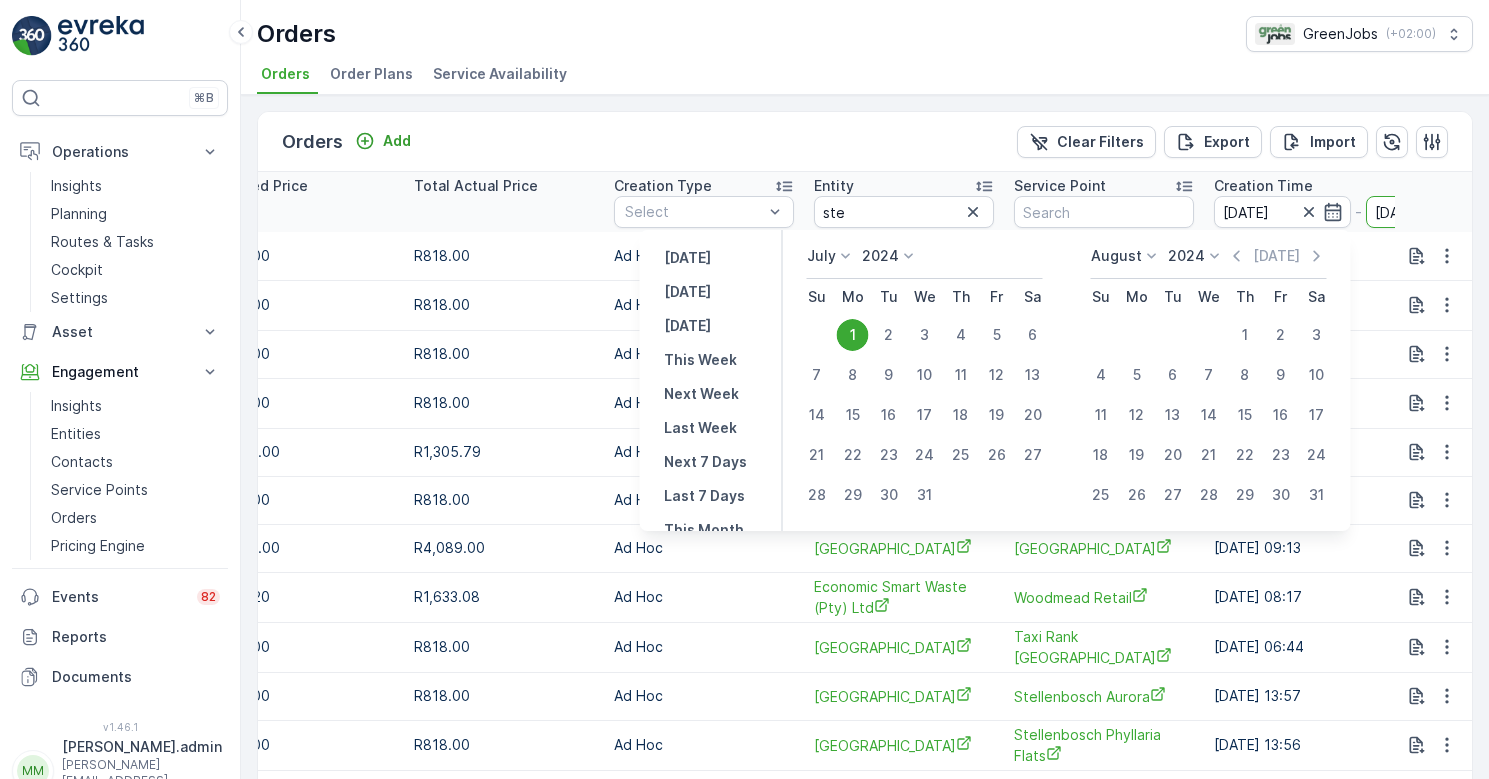 click on "Ad Hoc" at bounding box center (704, 647) 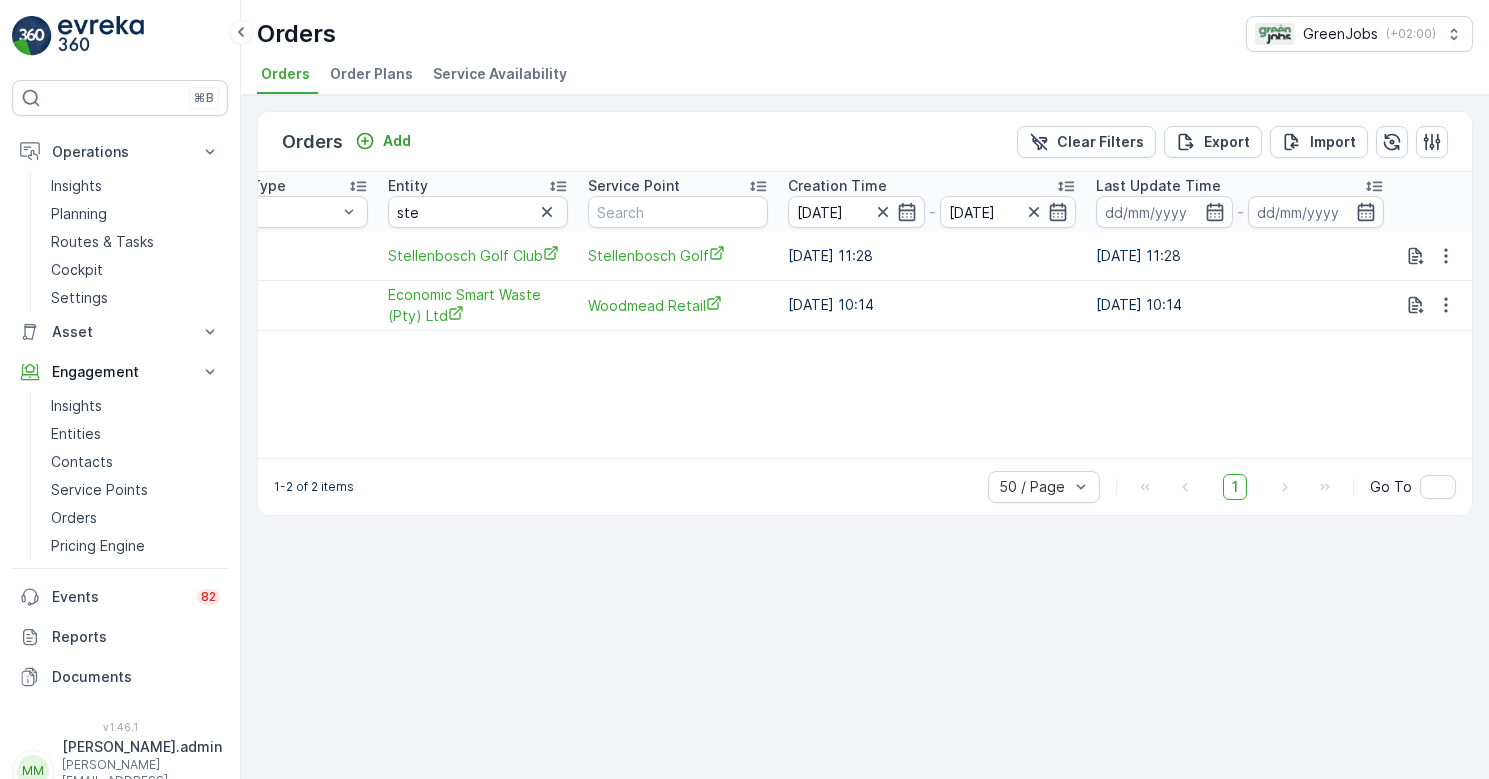 scroll, scrollTop: 0, scrollLeft: 1588, axis: horizontal 